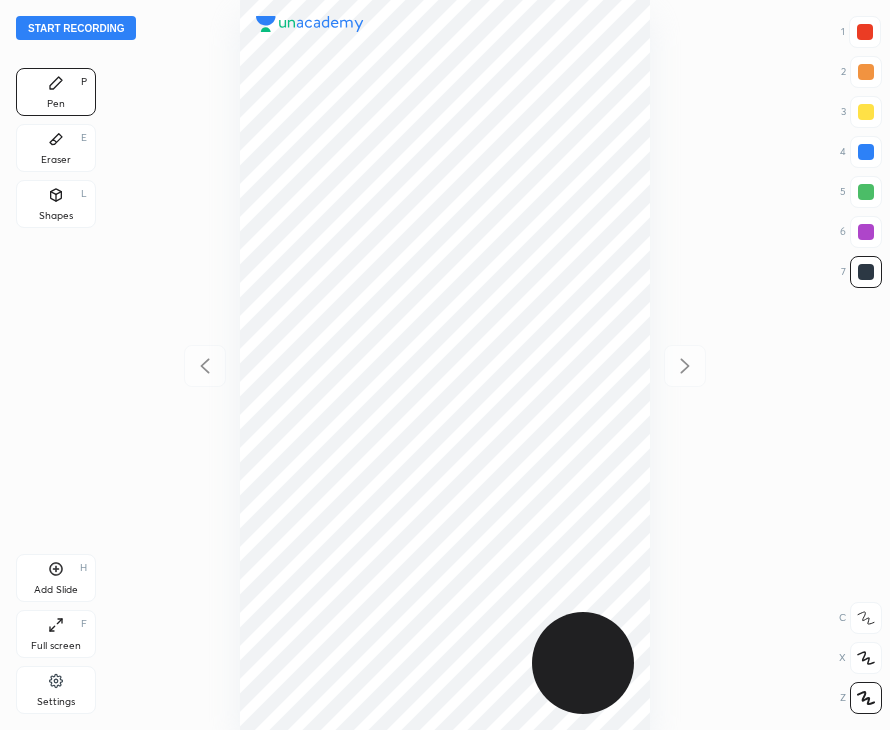 scroll, scrollTop: 0, scrollLeft: 0, axis: both 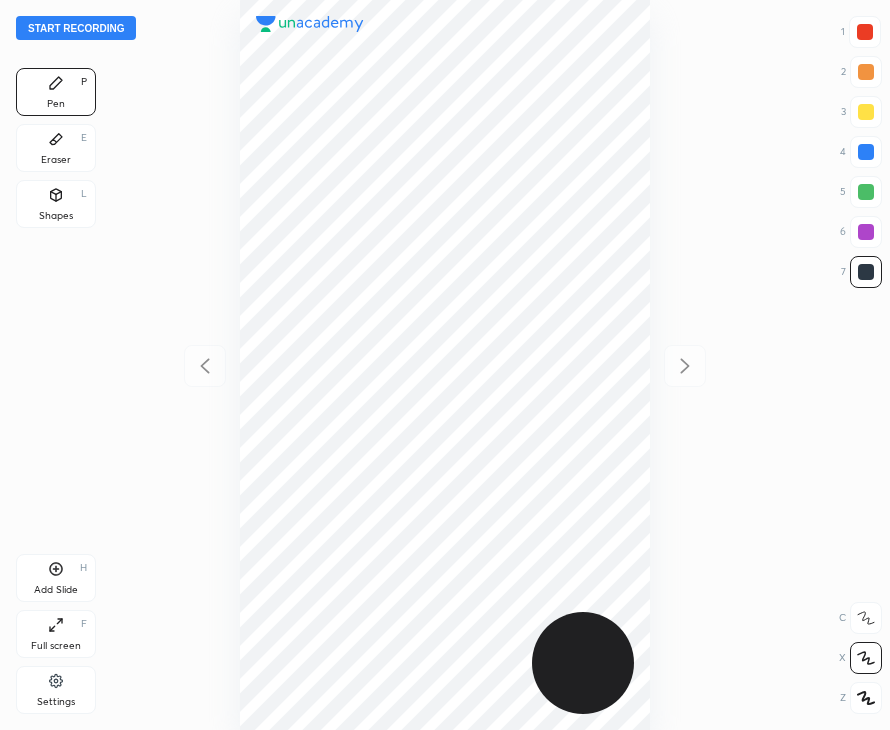 click on "Start recording" at bounding box center [76, 28] 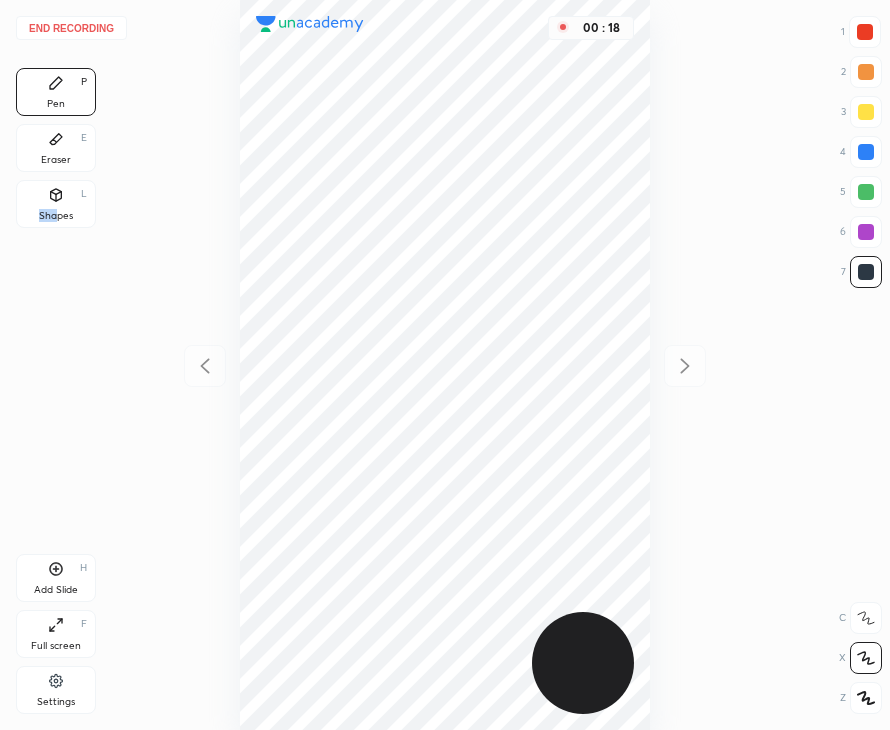 click on "Shapes L" at bounding box center [56, 204] 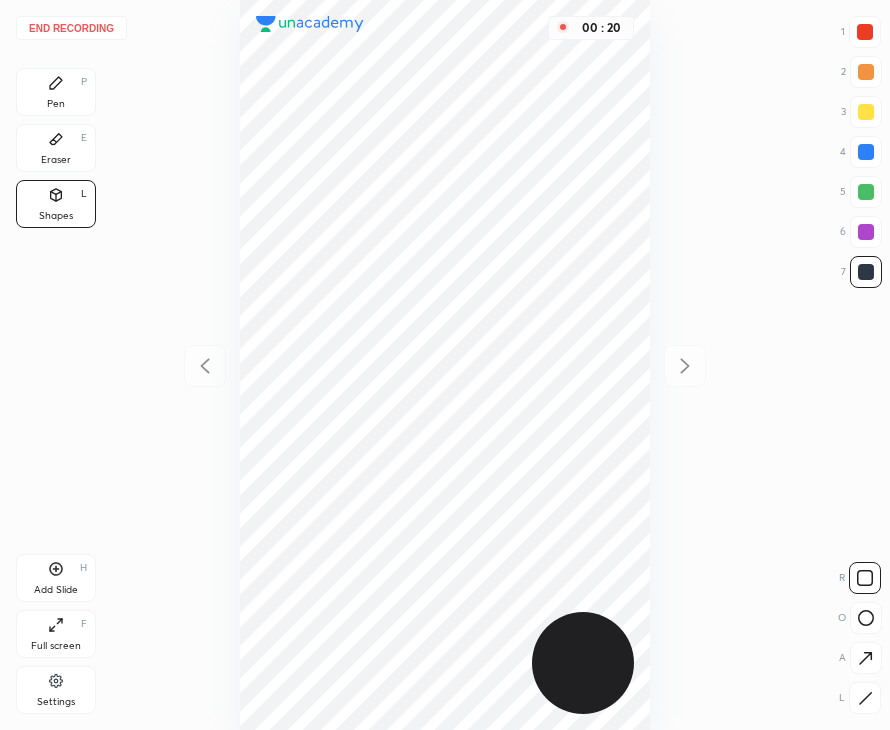 click at bounding box center (865, 698) 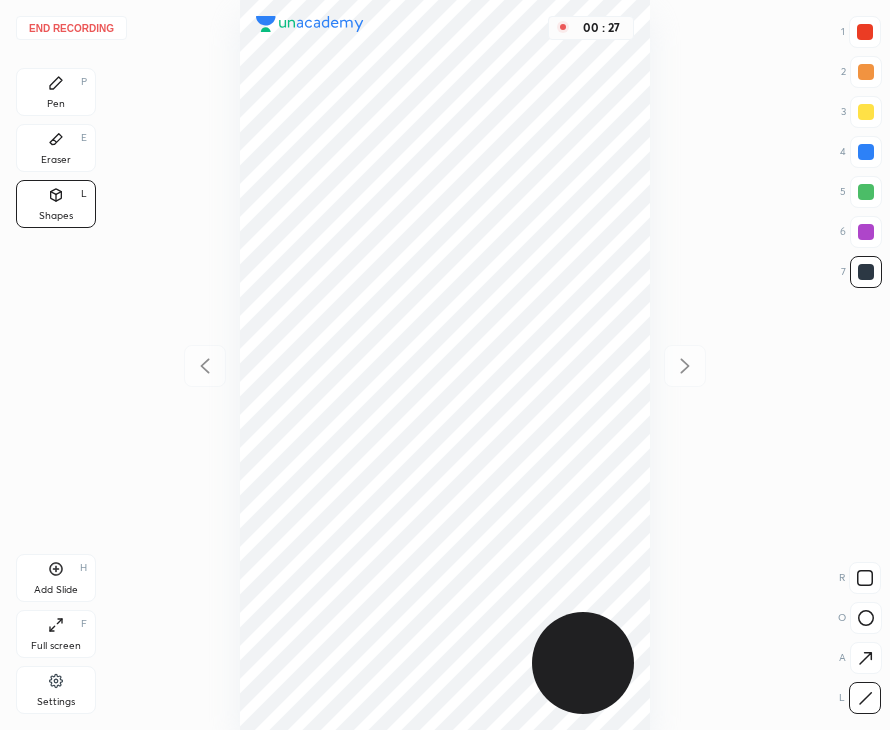 click on "Pen P" at bounding box center [56, 92] 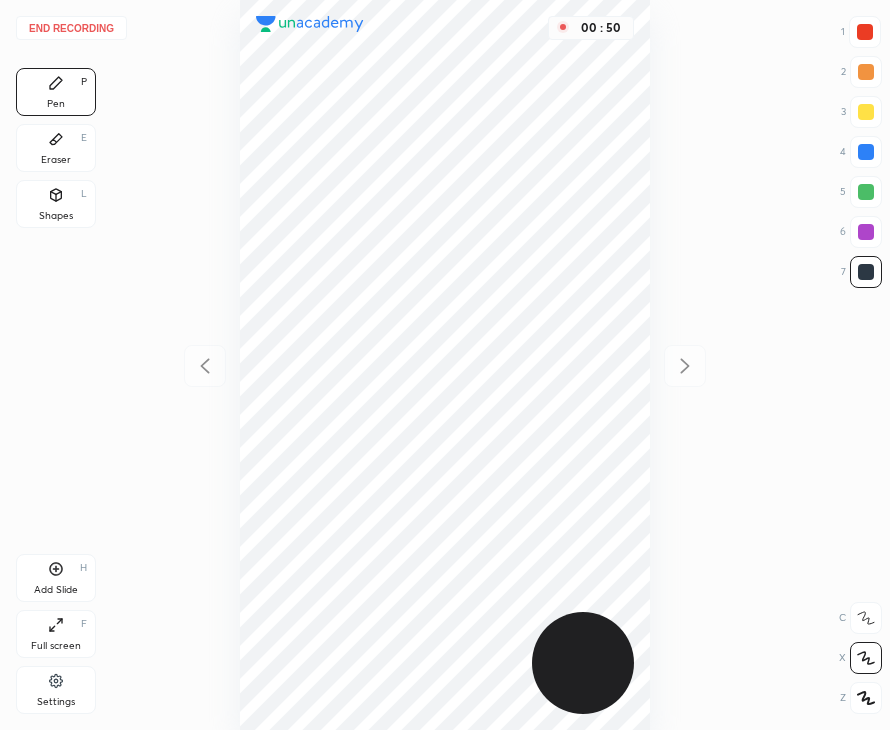 drag, startPoint x: 68, startPoint y: 205, endPoint x: 69, endPoint y: 191, distance: 14.035668 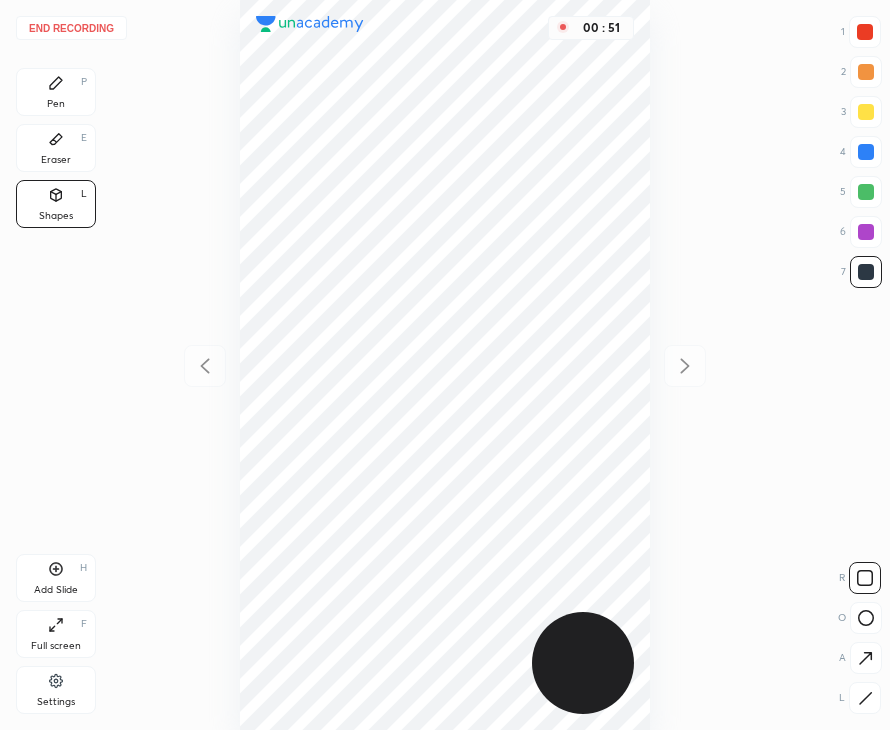 click at bounding box center [865, 32] 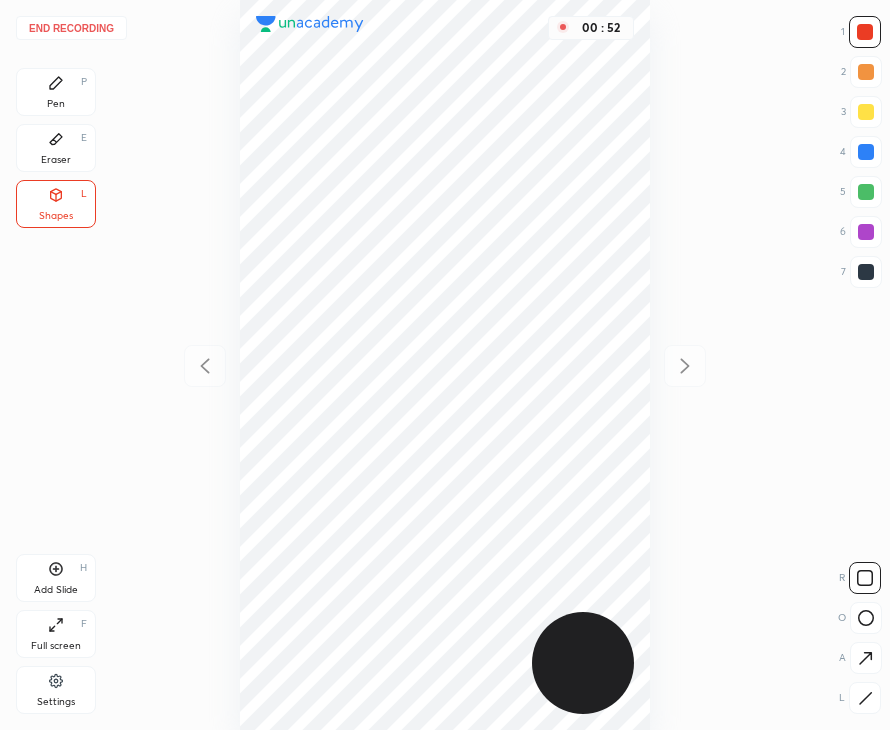 drag, startPoint x: 864, startPoint y: 647, endPoint x: 690, endPoint y: 487, distance: 236.38104 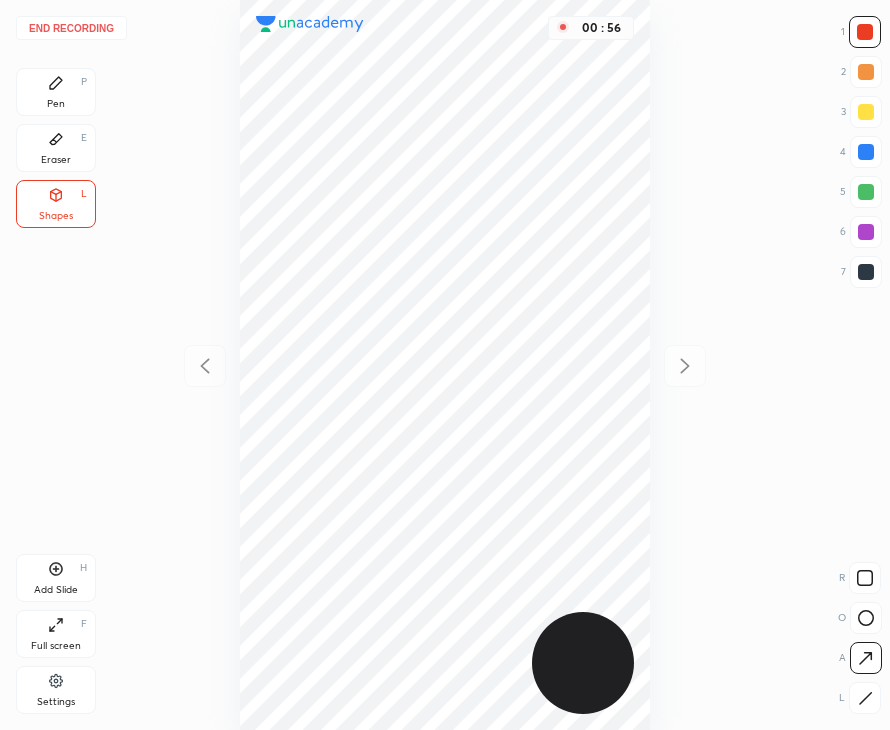 click on "Pen P" at bounding box center [56, 92] 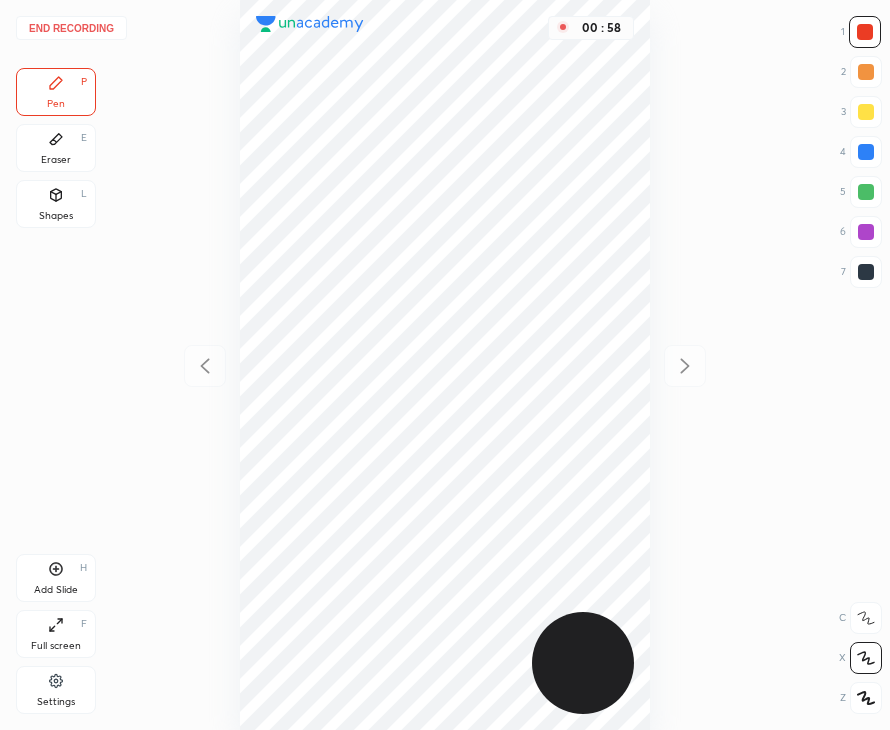 click on "Shapes" at bounding box center [56, 216] 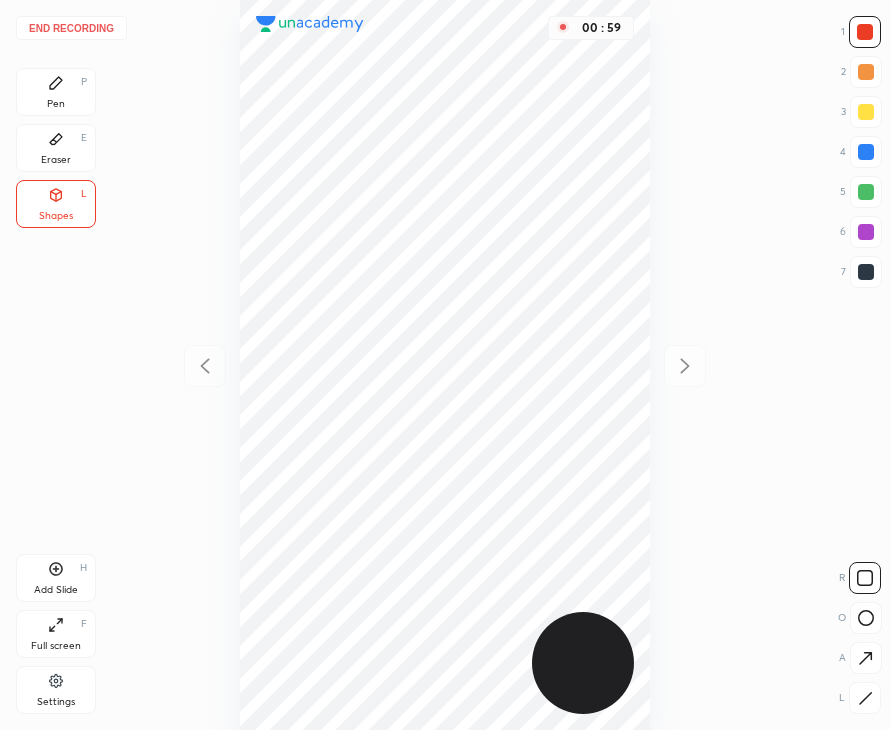 drag, startPoint x: 862, startPoint y: 698, endPoint x: 666, endPoint y: 381, distance: 372.69962 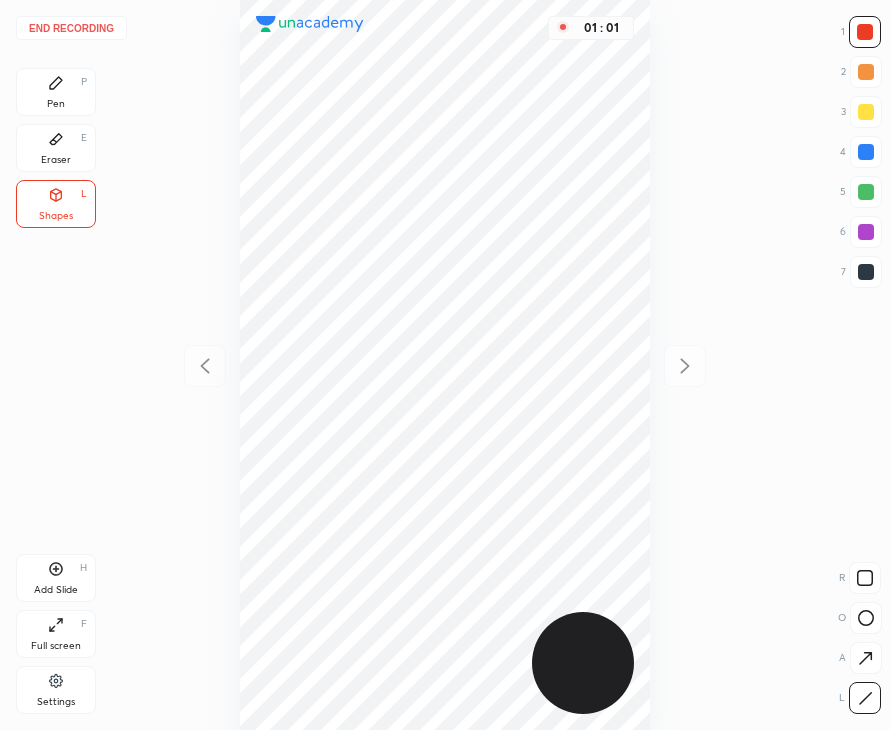 drag, startPoint x: 865, startPoint y: 141, endPoint x: 822, endPoint y: 134, distance: 43.56604 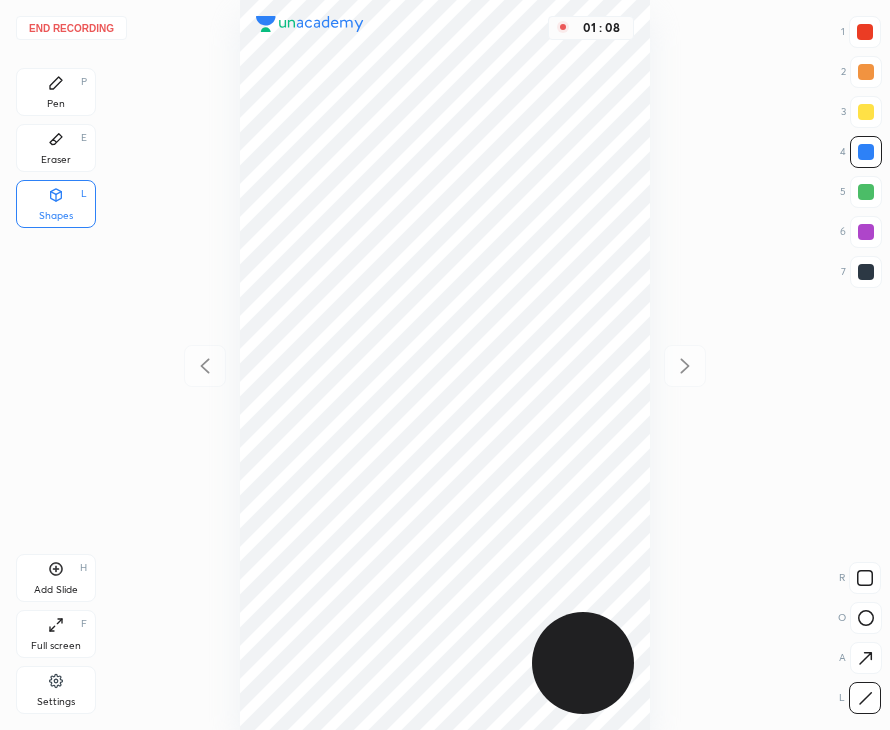 click on "Pen P" at bounding box center (56, 92) 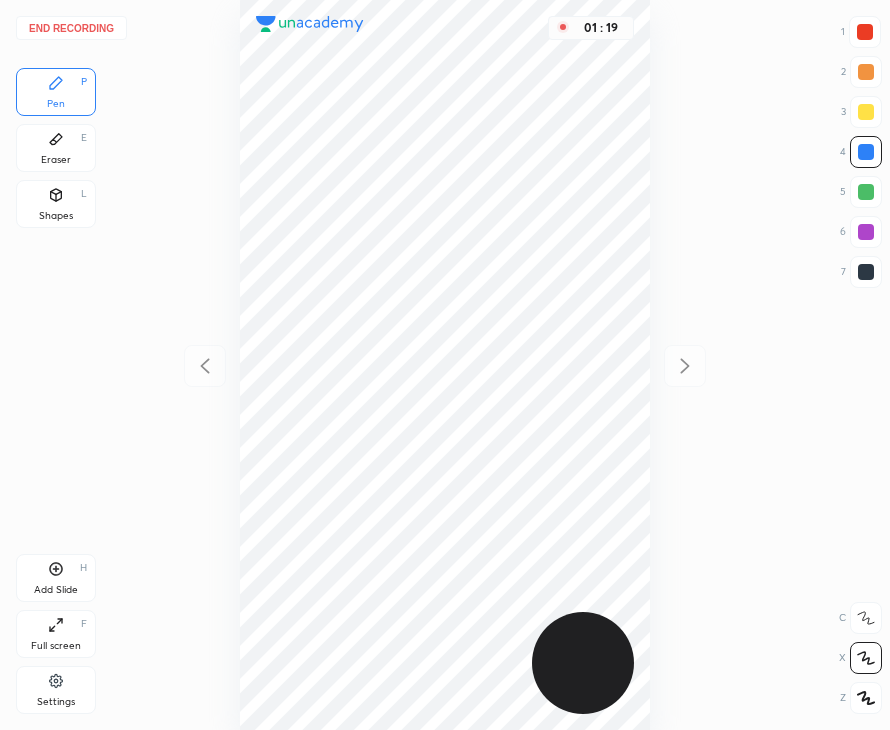 click at bounding box center [866, 272] 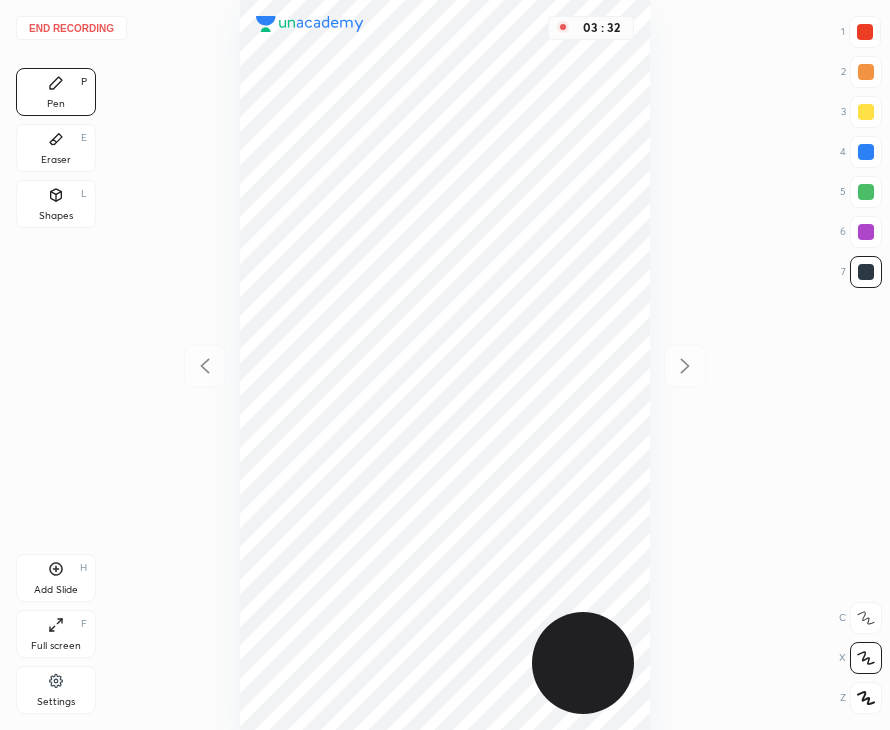 drag, startPoint x: 70, startPoint y: 592, endPoint x: 202, endPoint y: 288, distance: 331.42117 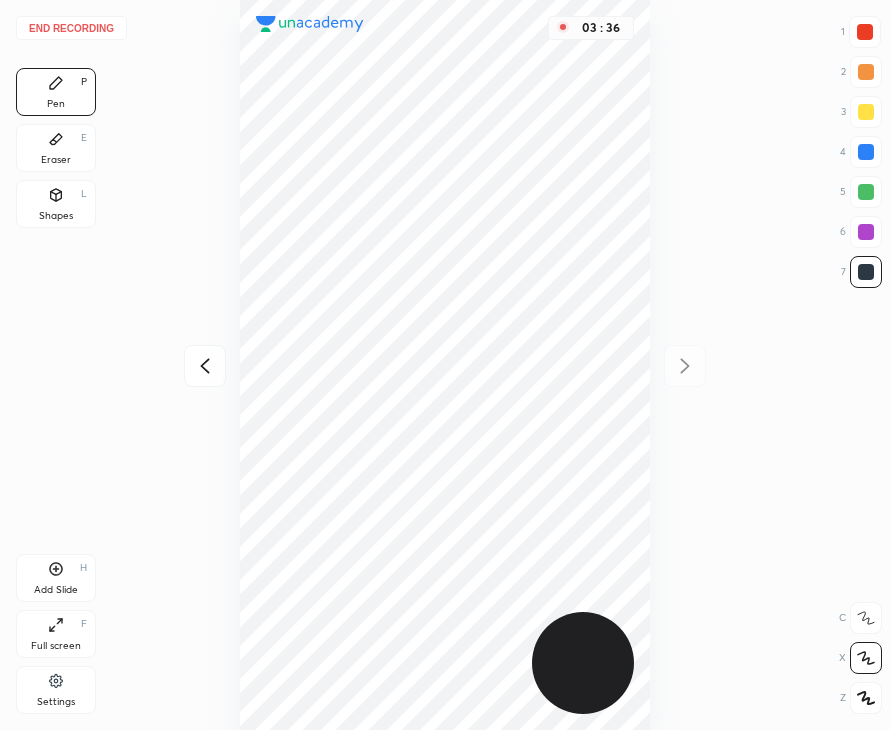 click at bounding box center [205, 366] 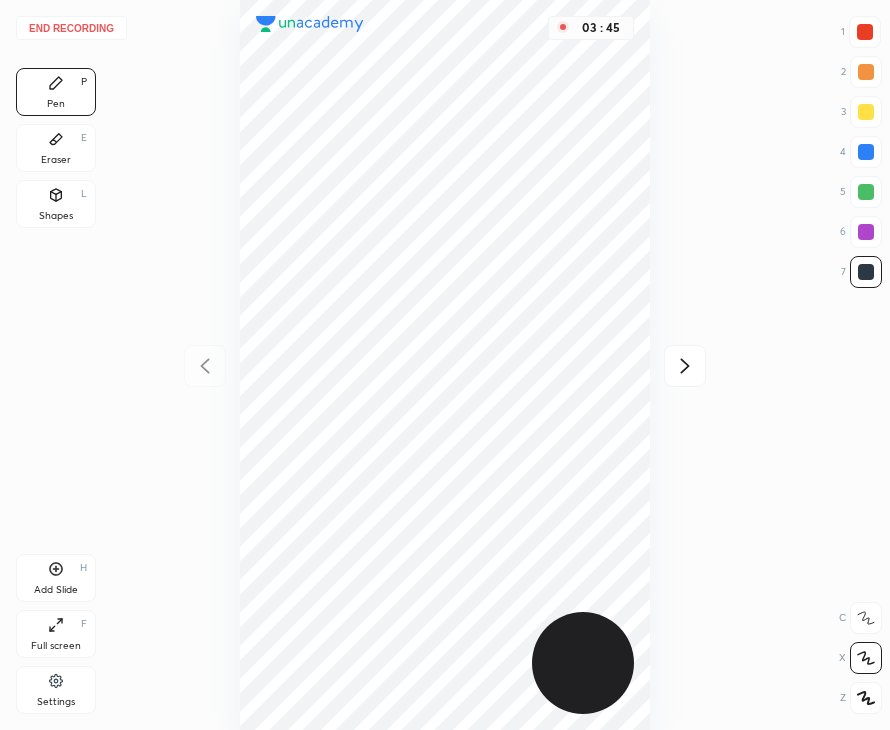 click 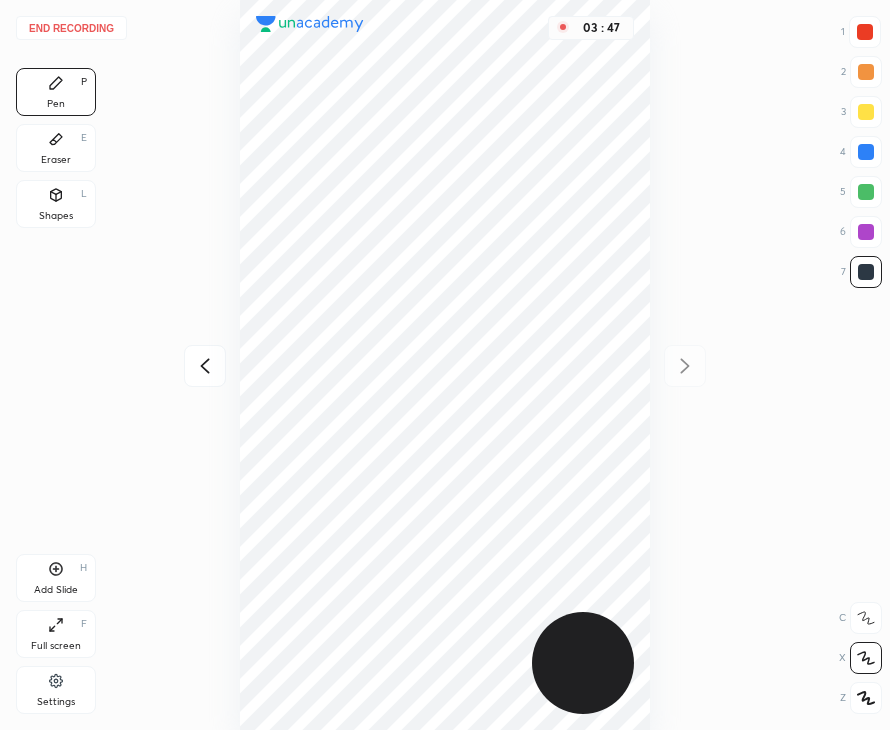 drag, startPoint x: 62, startPoint y: 571, endPoint x: 70, endPoint y: 540, distance: 32.01562 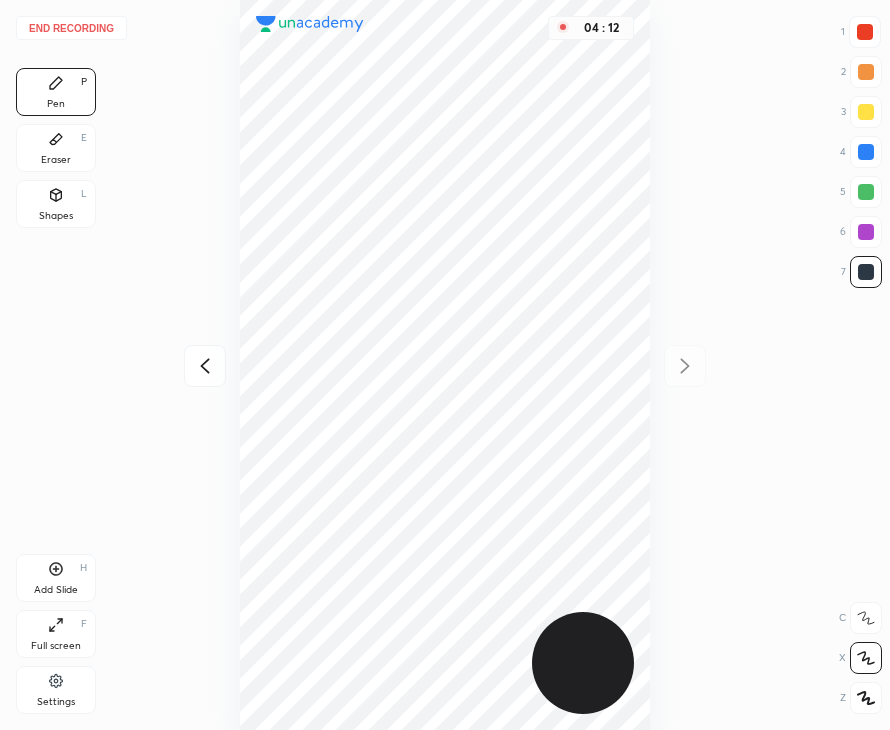 drag, startPoint x: 64, startPoint y: 150, endPoint x: 168, endPoint y: 168, distance: 105.546196 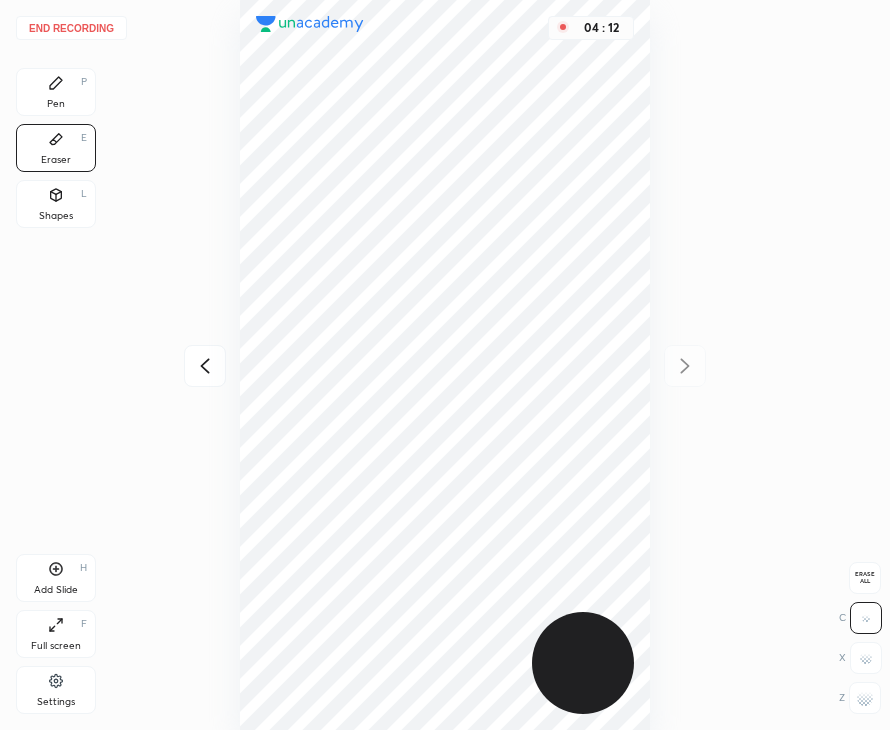 click on "Pen P" at bounding box center (56, 92) 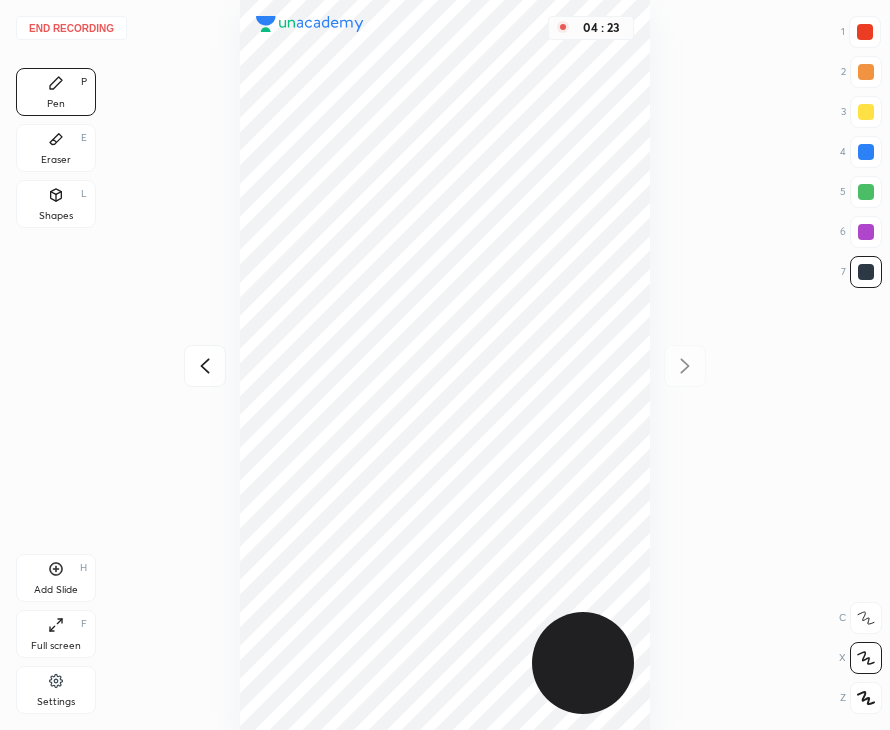 click 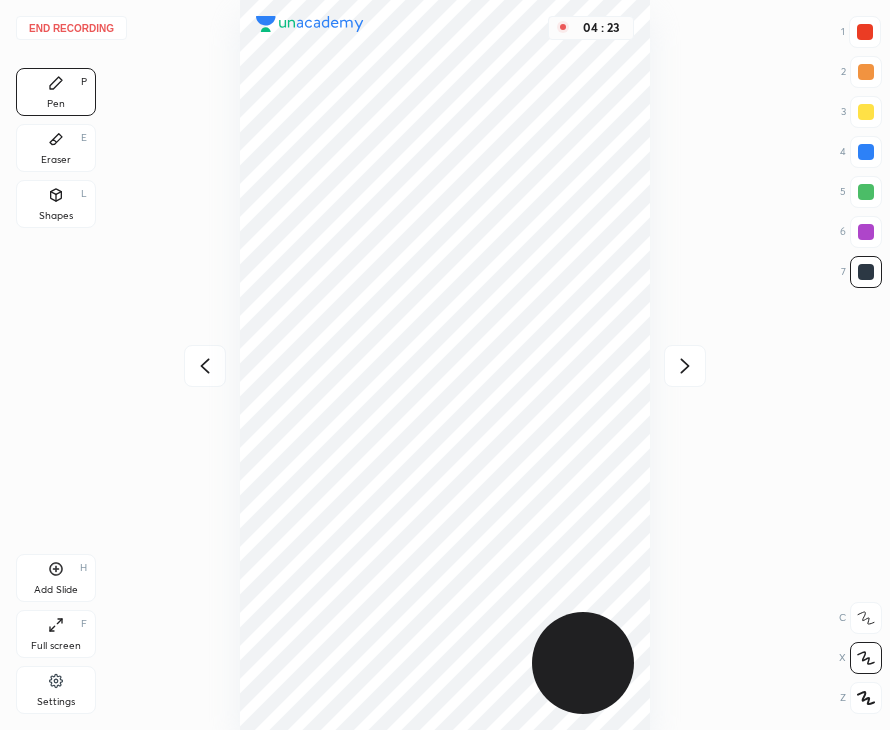click 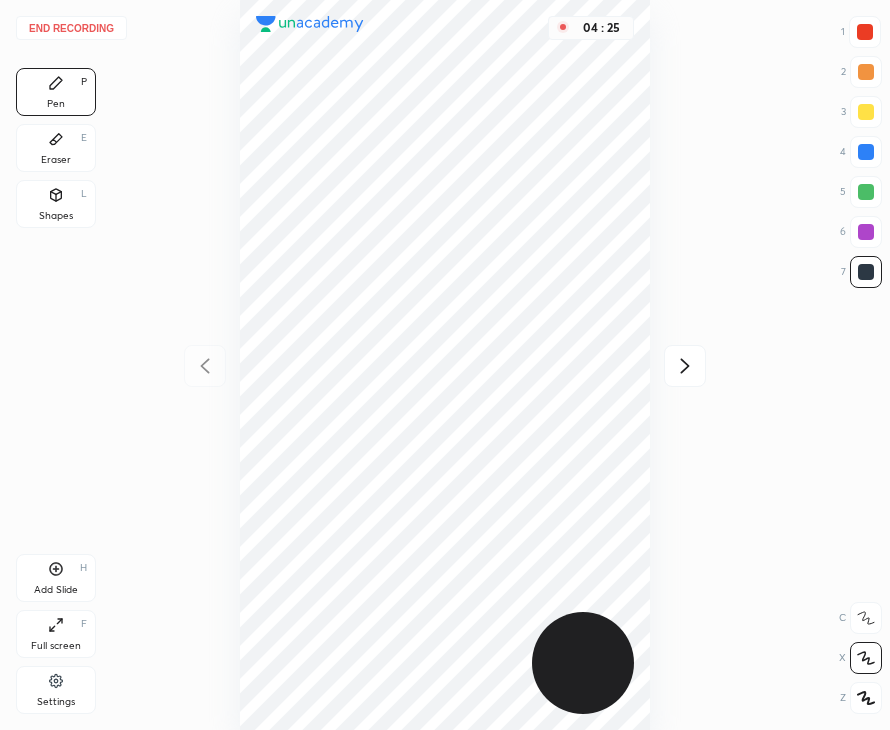 click 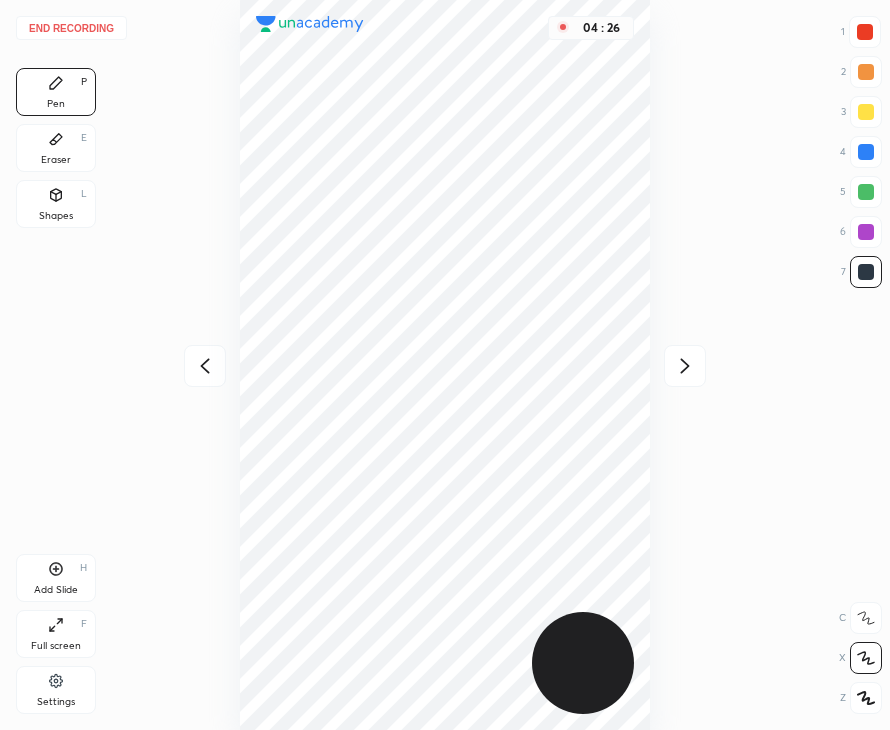 click 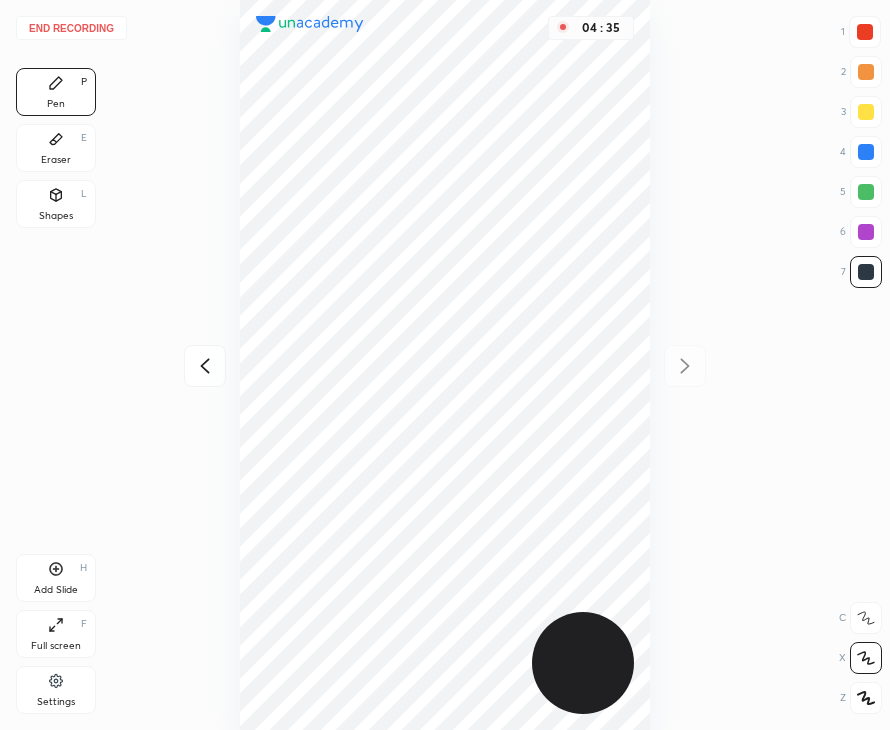 drag, startPoint x: 57, startPoint y: 138, endPoint x: 194, endPoint y: 342, distance: 245.7336 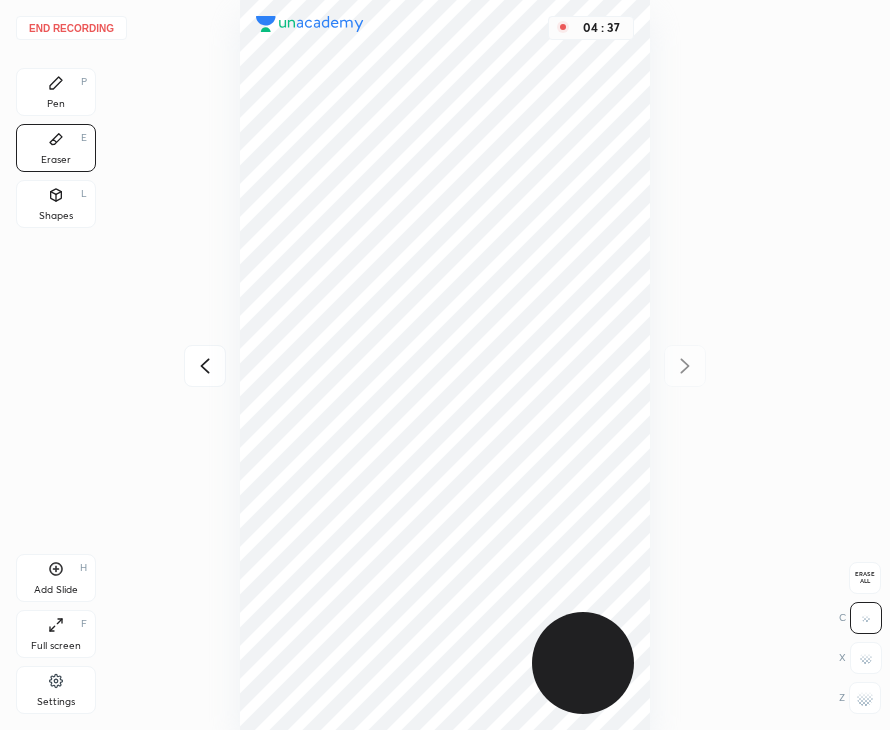 click on "Pen P" at bounding box center [56, 92] 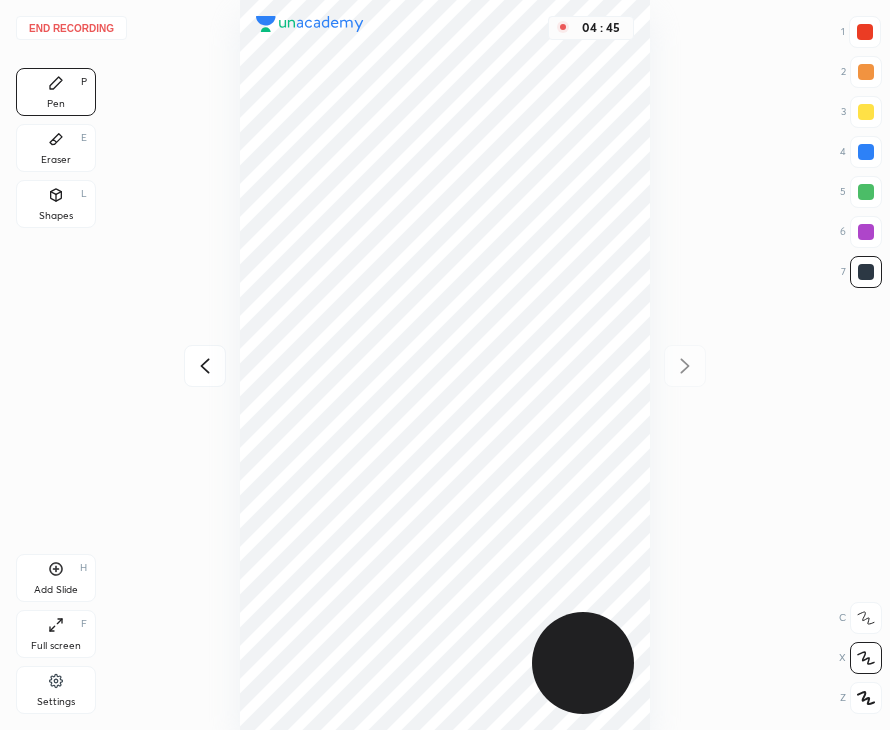 click on "H" at bounding box center (83, 568) 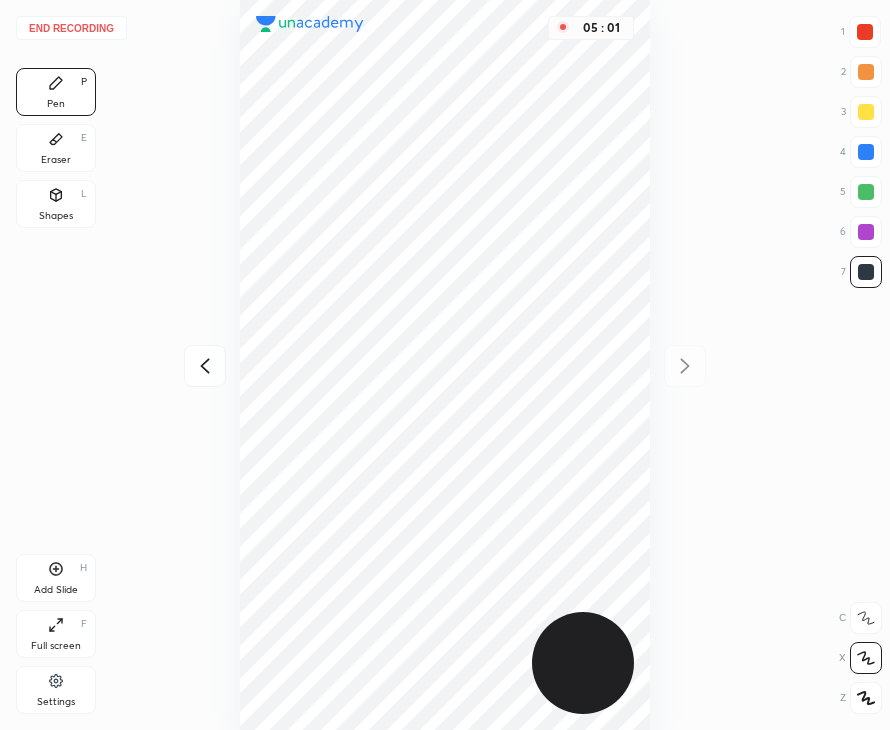 click 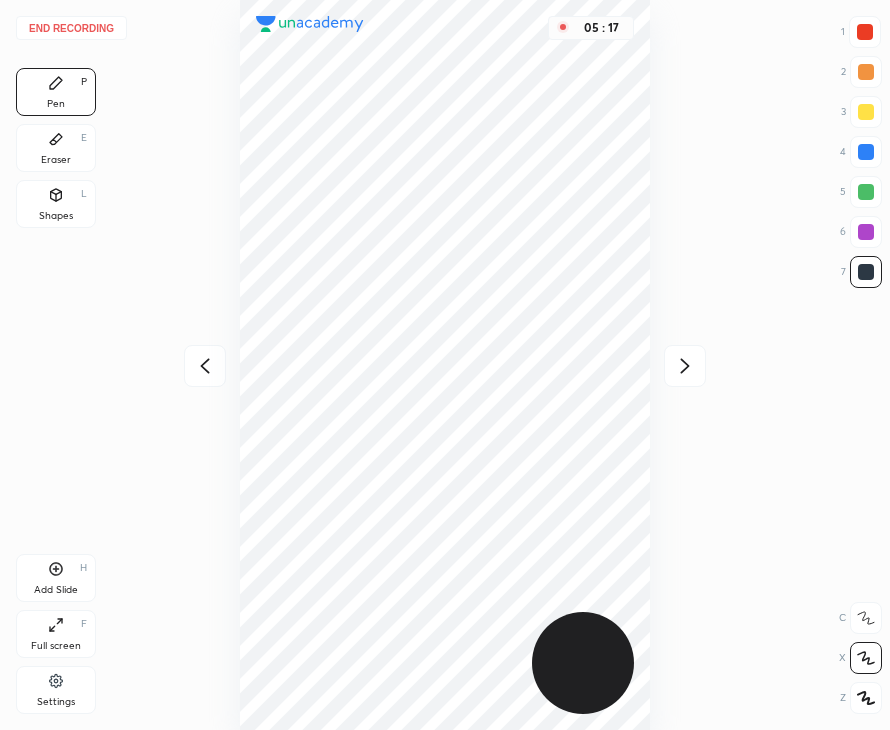 drag, startPoint x: 71, startPoint y: 578, endPoint x: 77, endPoint y: 564, distance: 15.231546 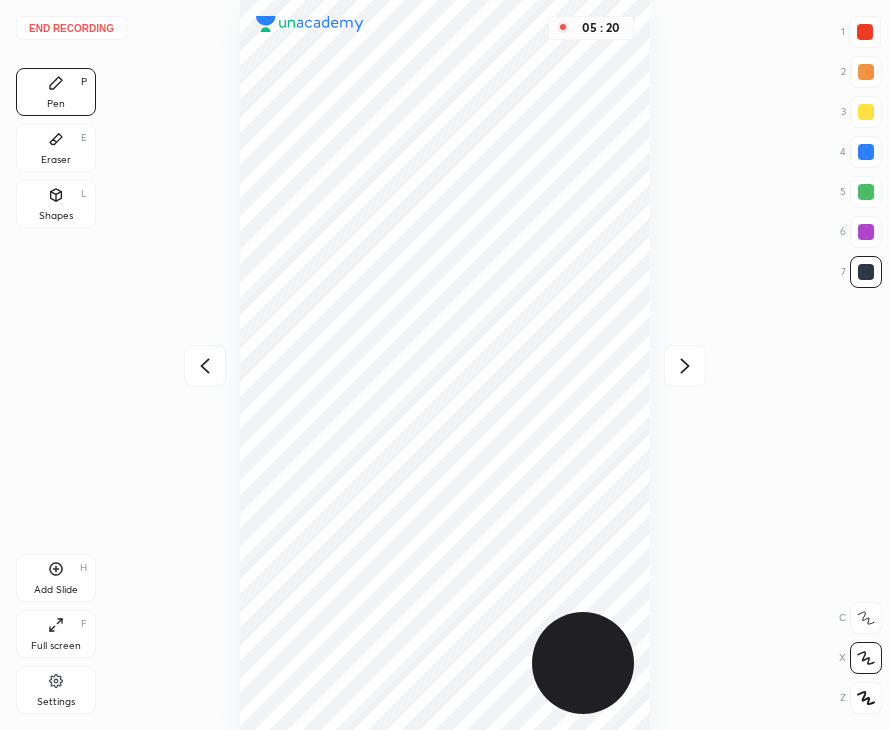 drag, startPoint x: 193, startPoint y: 391, endPoint x: 200, endPoint y: 378, distance: 14.764823 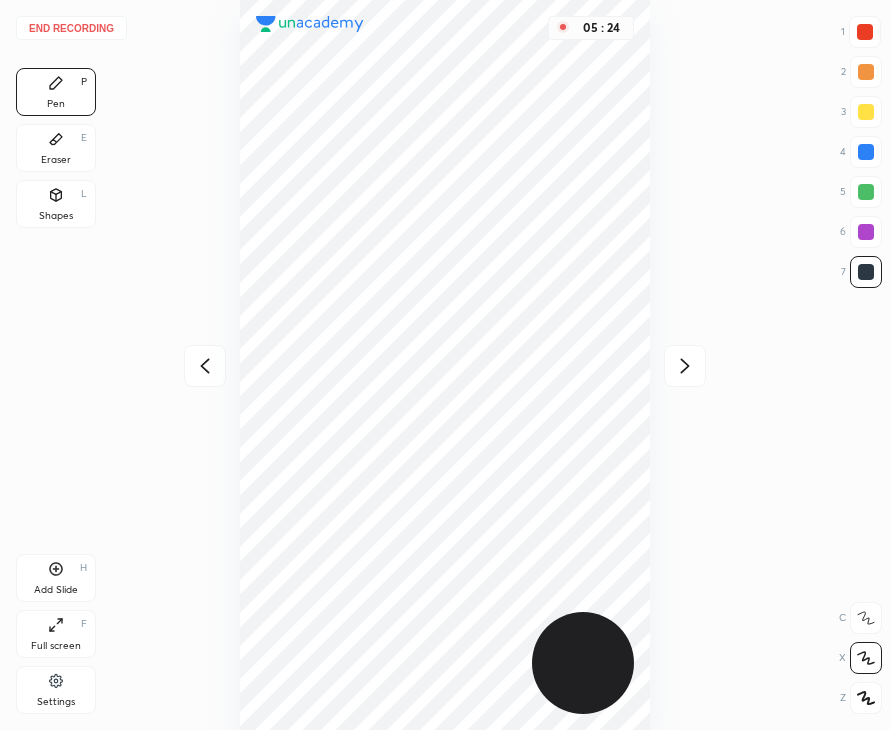 click 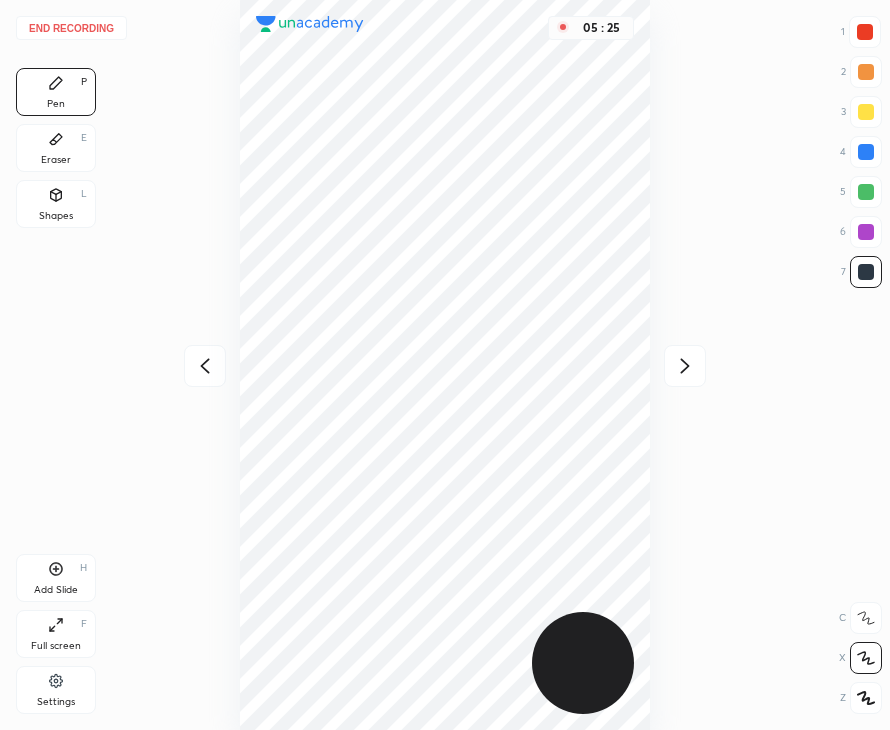 drag, startPoint x: 70, startPoint y: 146, endPoint x: 108, endPoint y: 148, distance: 38.052597 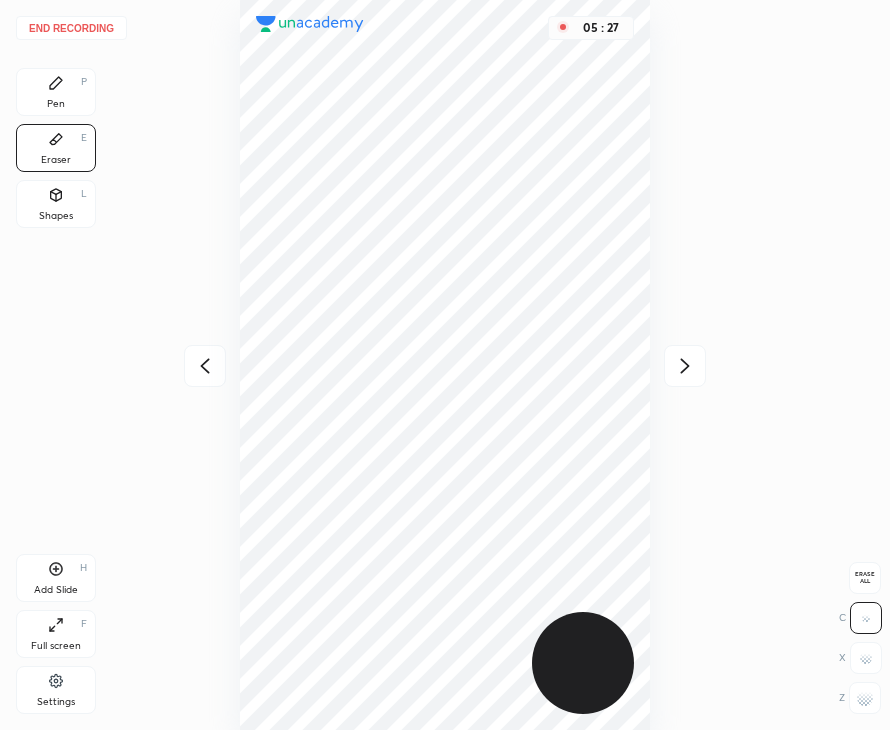 click 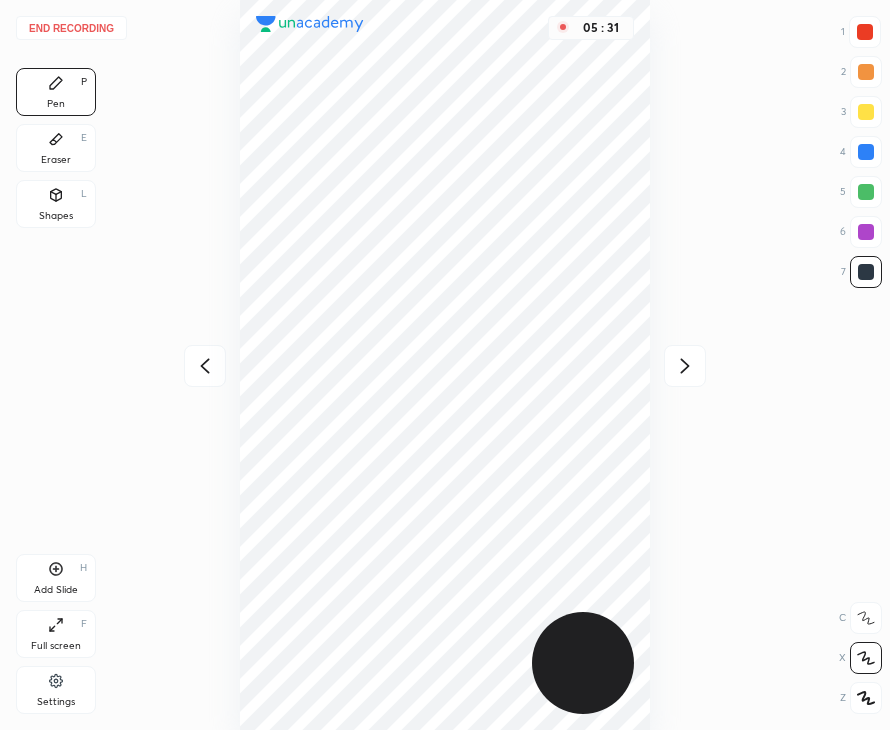 click 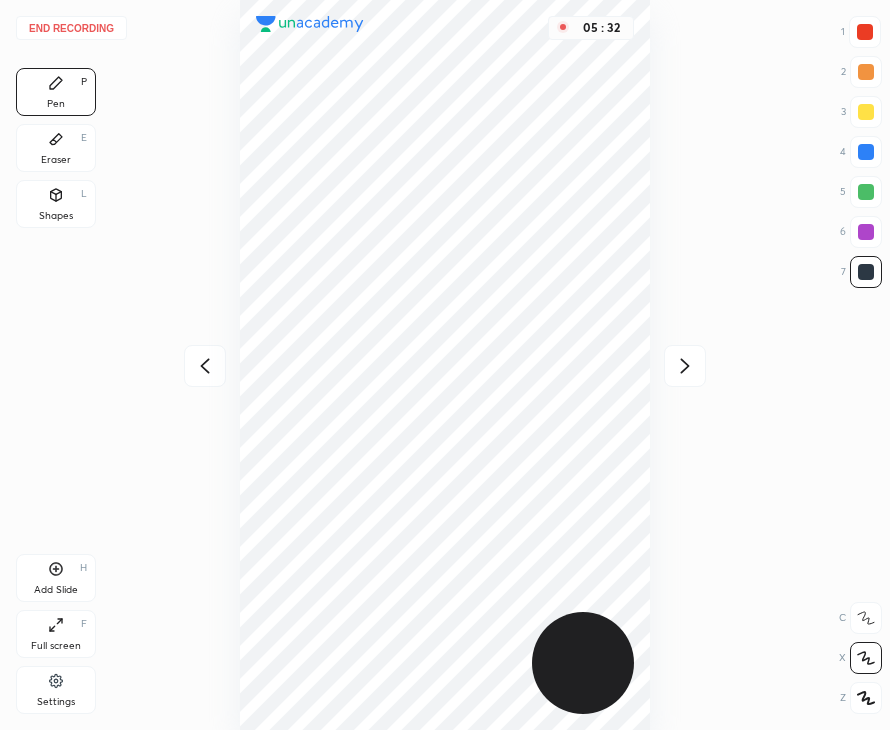 drag, startPoint x: 695, startPoint y: 368, endPoint x: 677, endPoint y: 351, distance: 24.758837 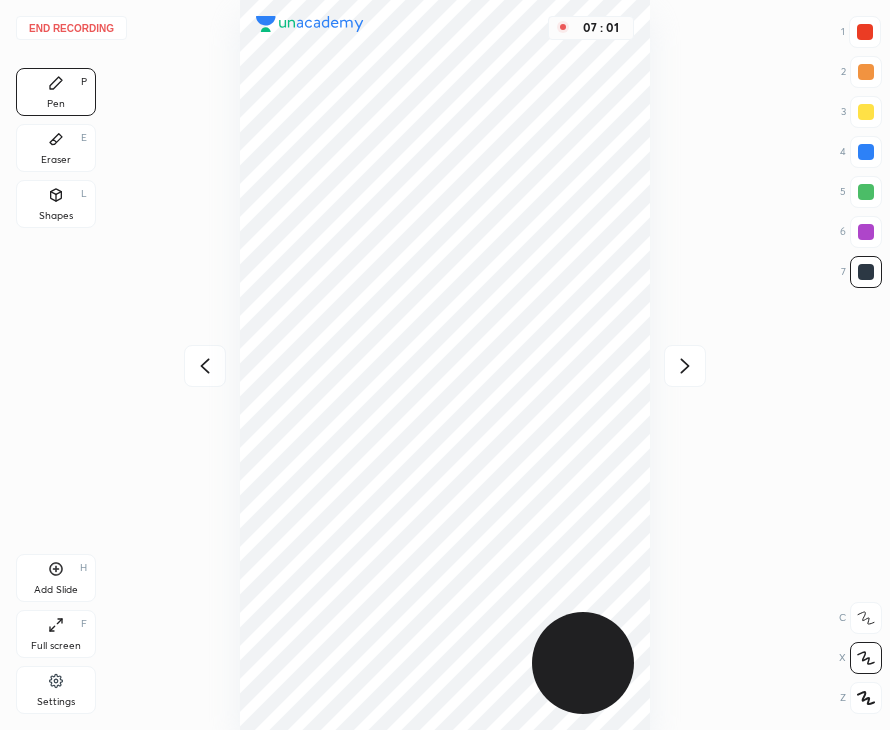 click 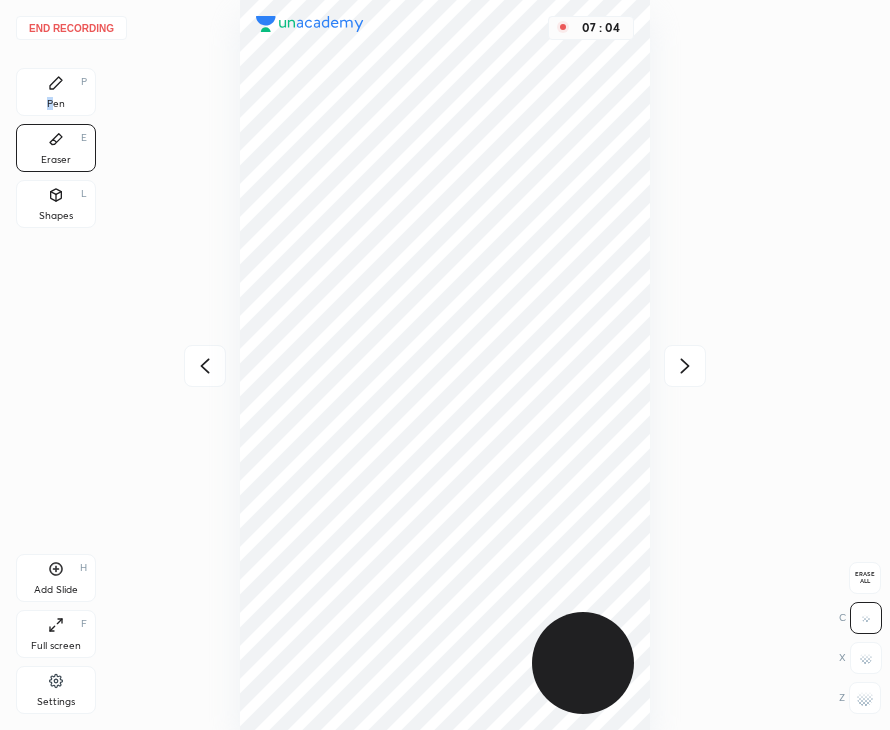 click on "Pen" at bounding box center [56, 104] 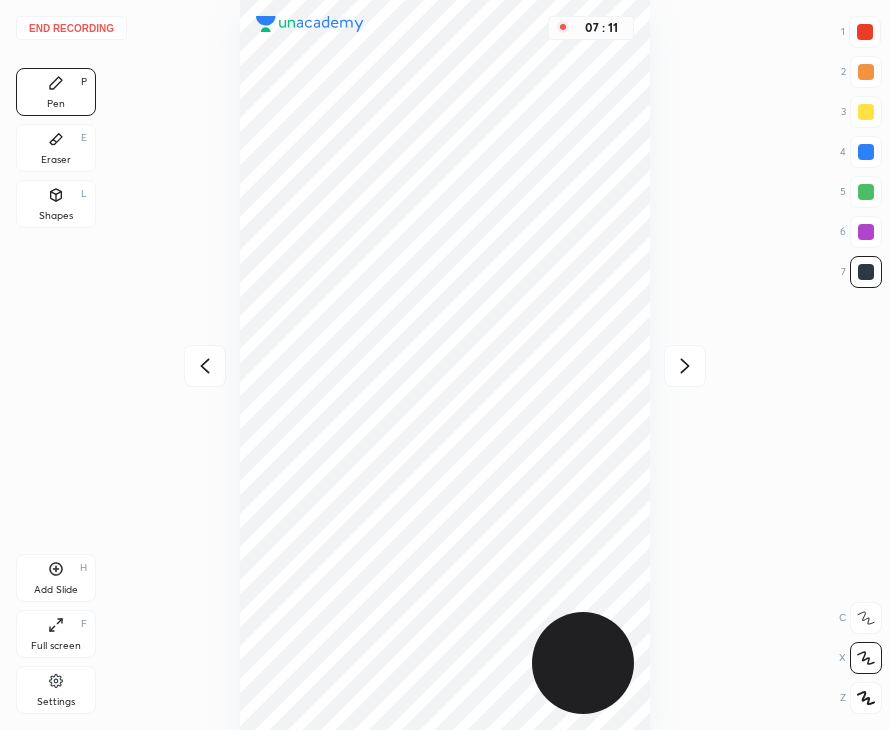click 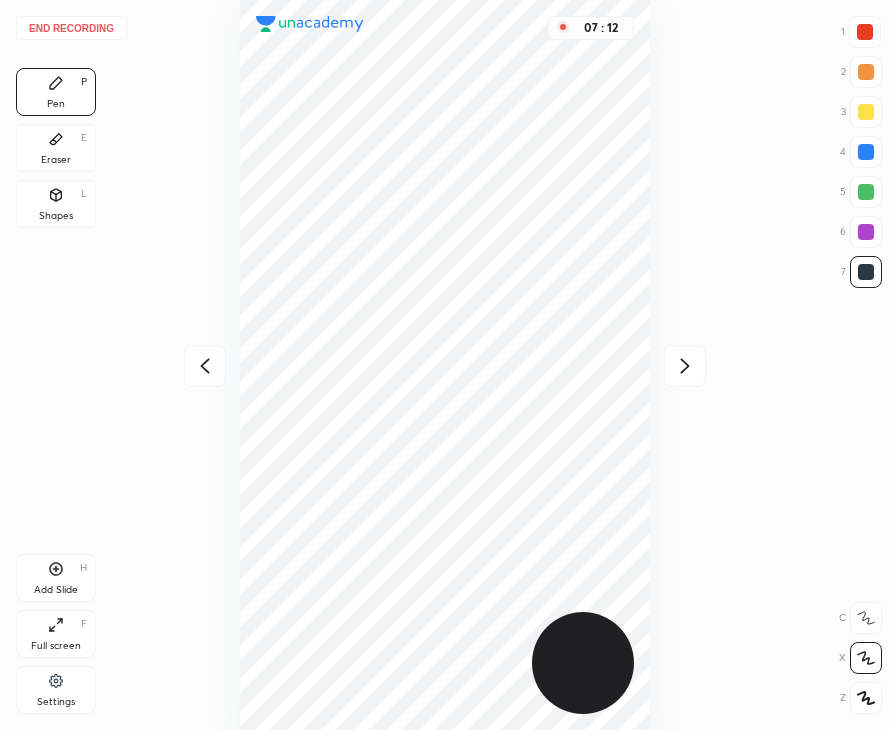 click at bounding box center [685, 366] 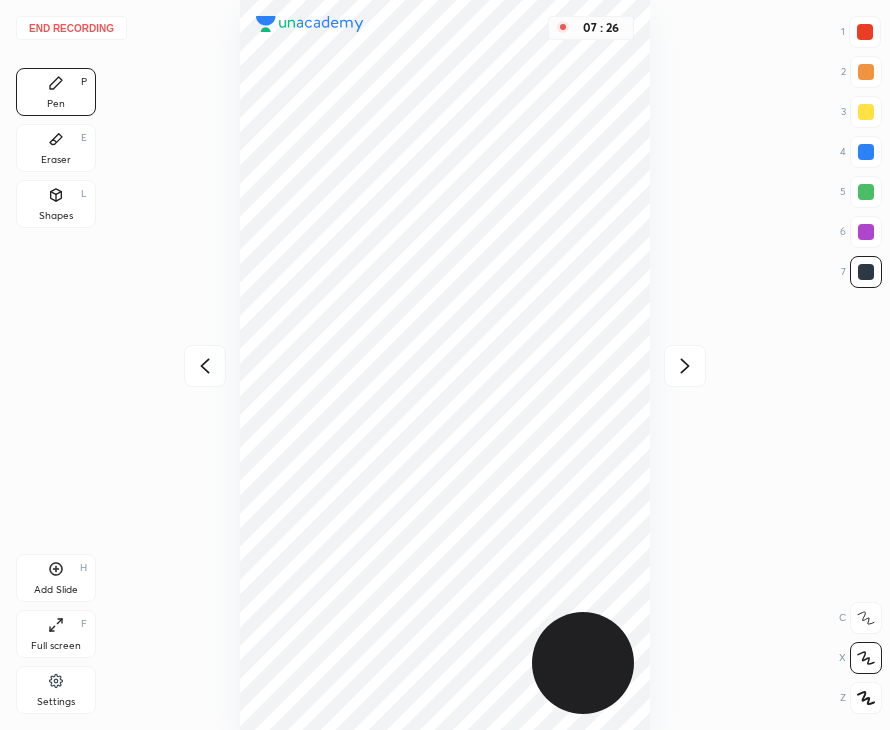 drag, startPoint x: 74, startPoint y: 571, endPoint x: 84, endPoint y: 545, distance: 27.856777 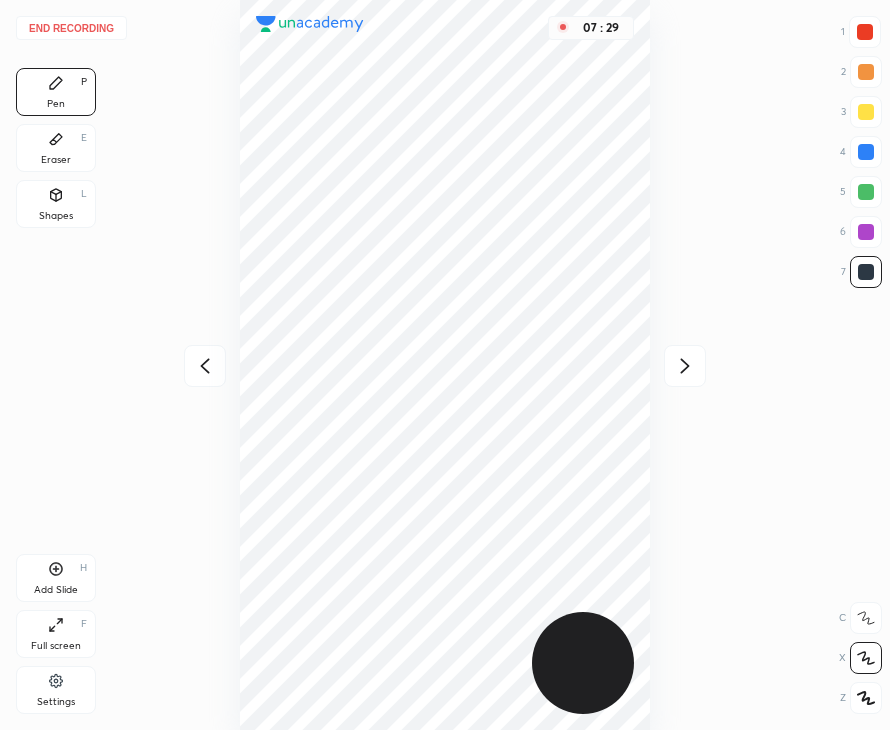 click 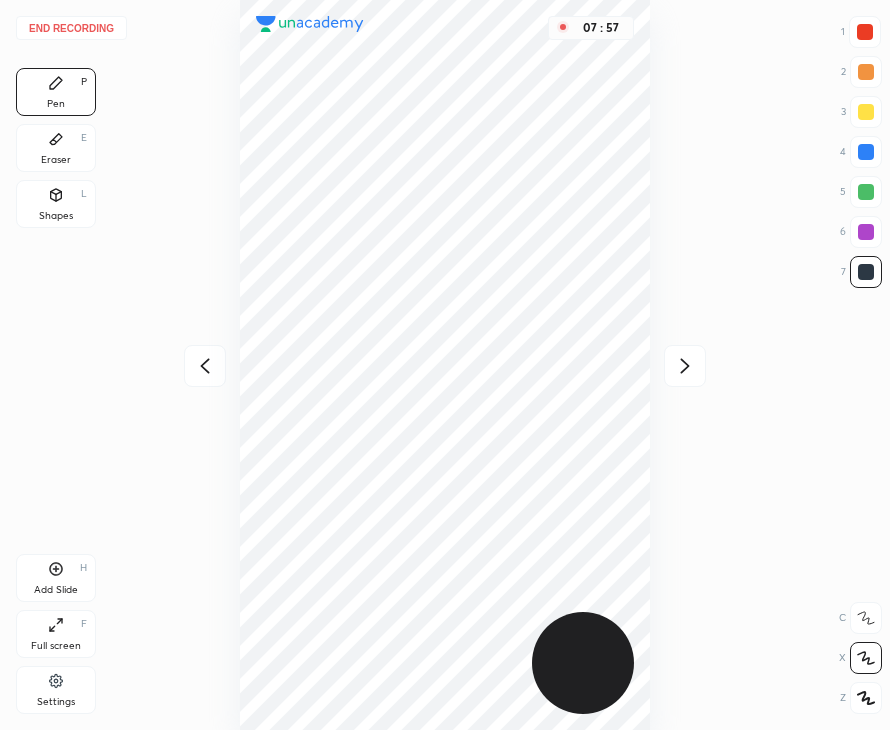 click 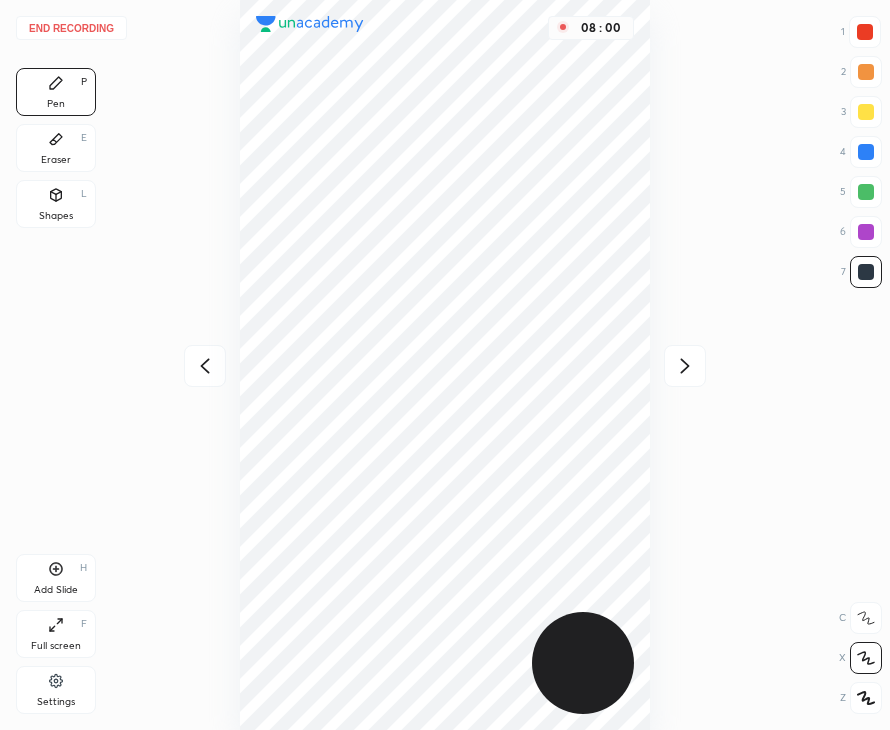 drag, startPoint x: 211, startPoint y: 361, endPoint x: 208, endPoint y: 347, distance: 14.3178215 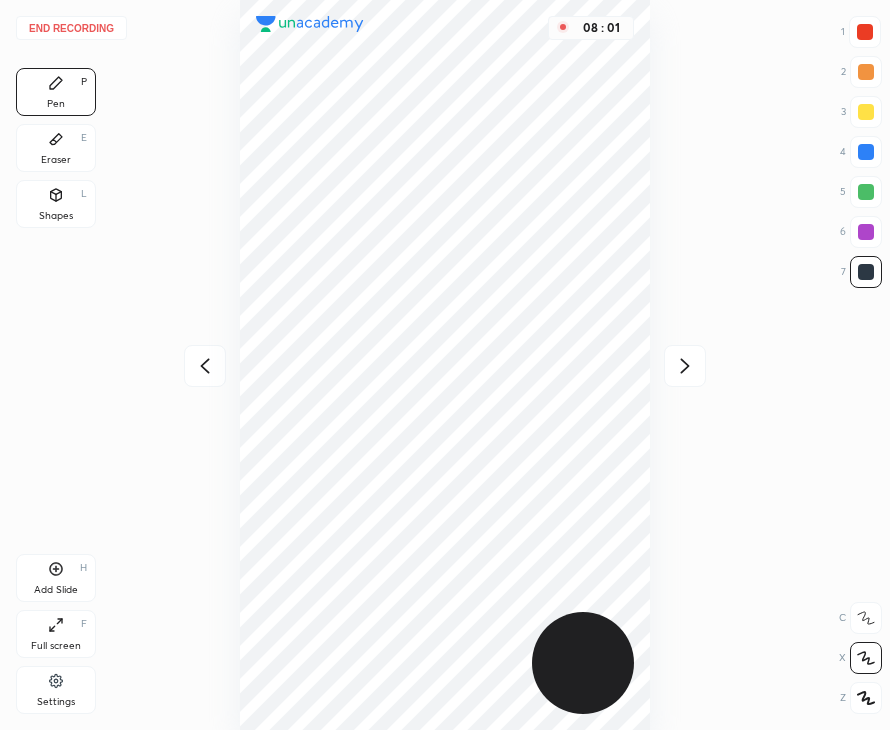 click 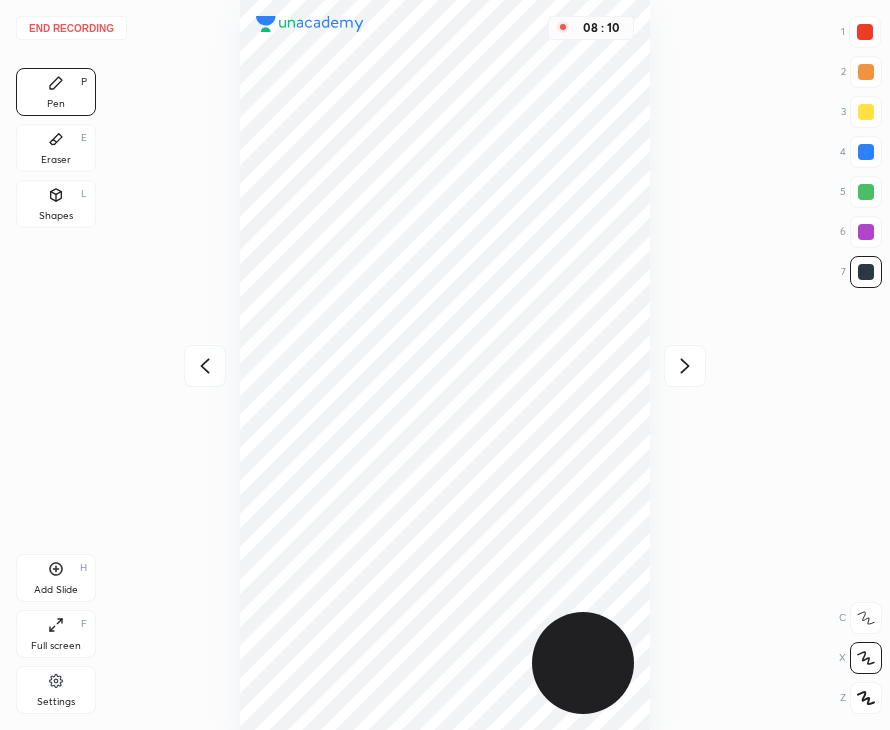 click 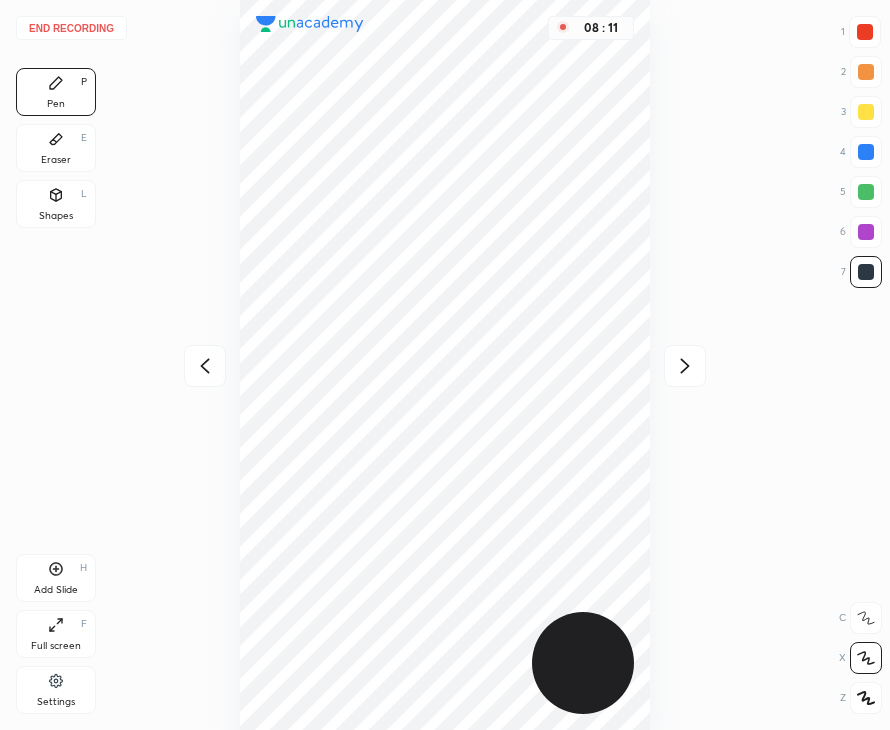 click 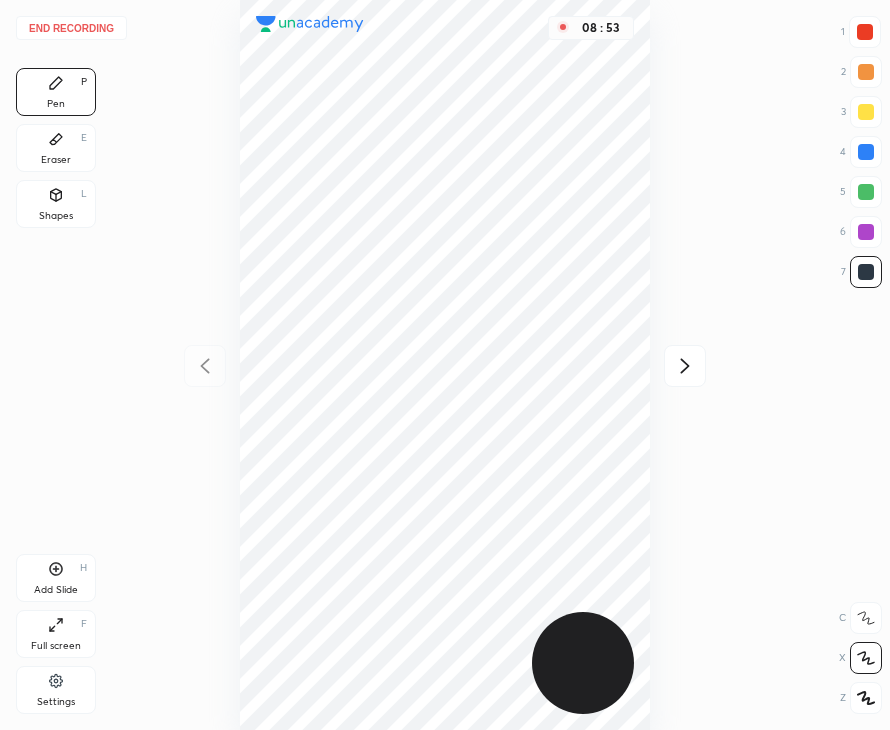 click on "Add Slide H" at bounding box center [56, 578] 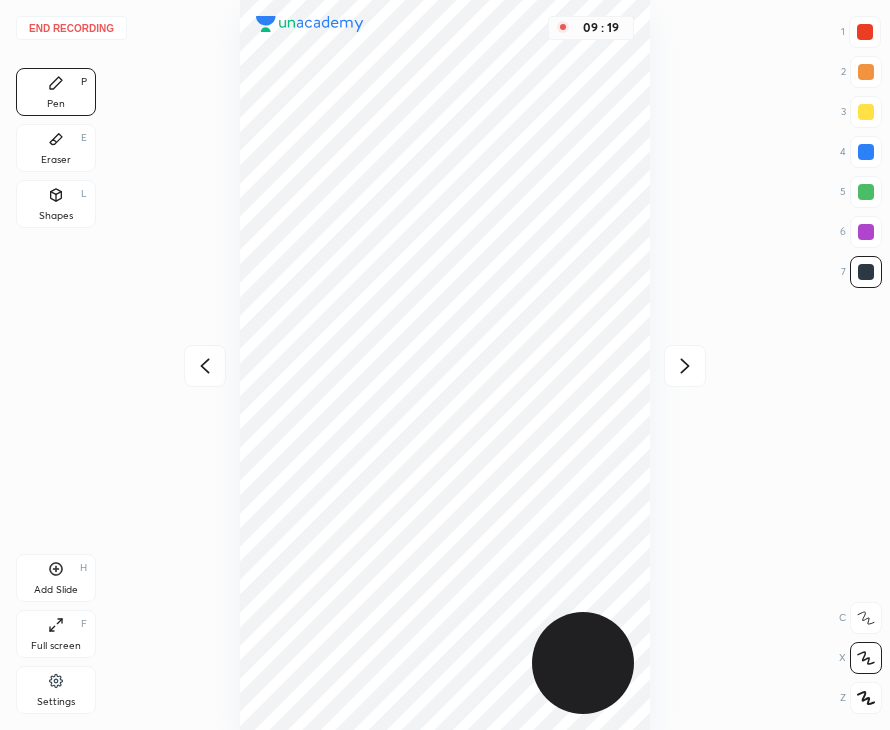drag, startPoint x: 81, startPoint y: 137, endPoint x: 161, endPoint y: 145, distance: 80.399 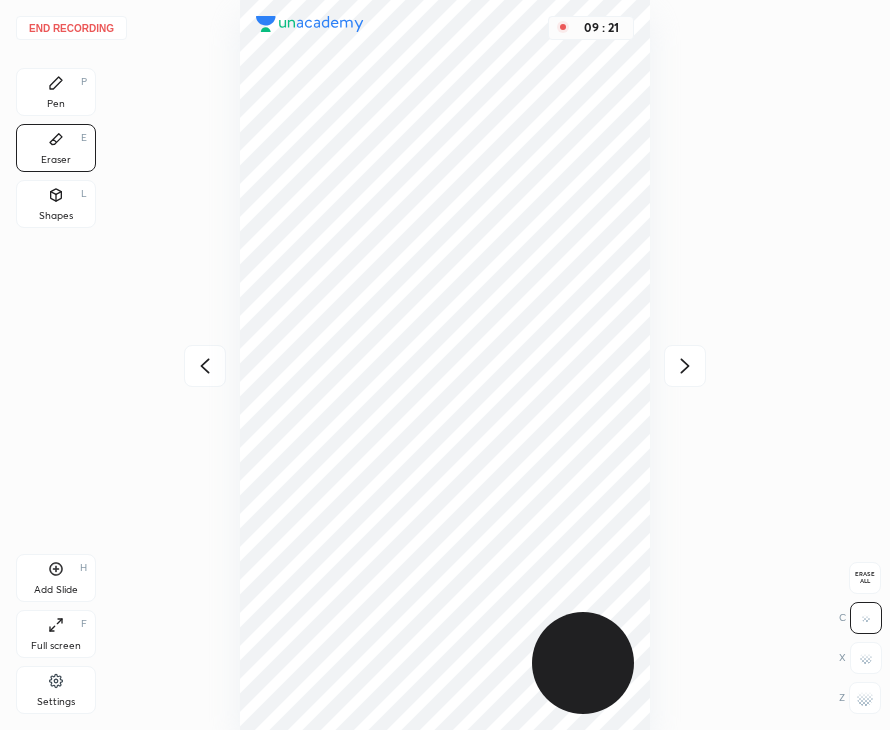 drag, startPoint x: 60, startPoint y: 91, endPoint x: 178, endPoint y: 94, distance: 118.03813 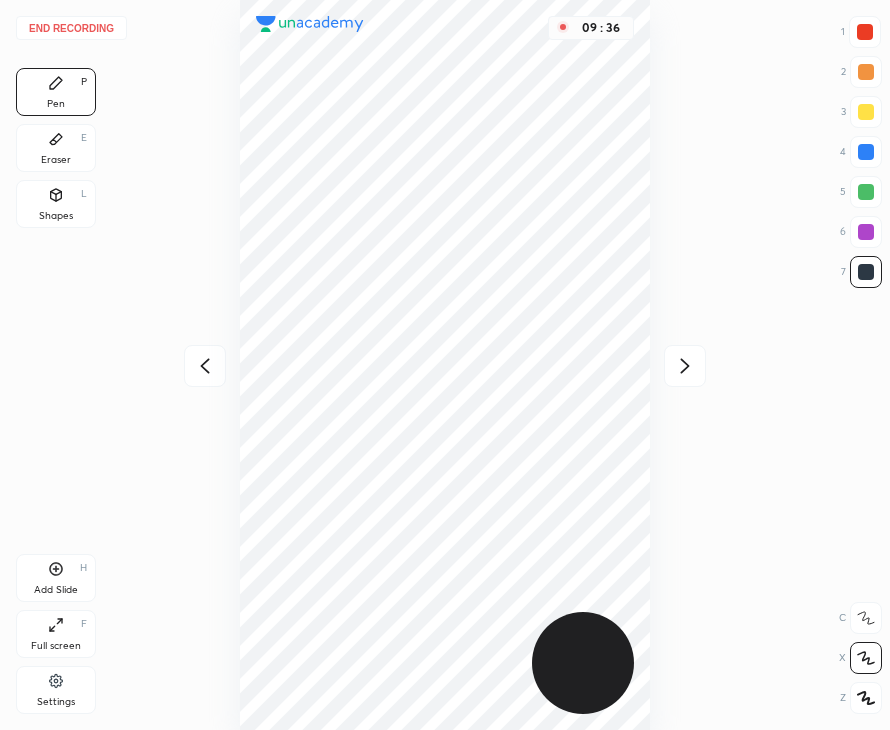 click 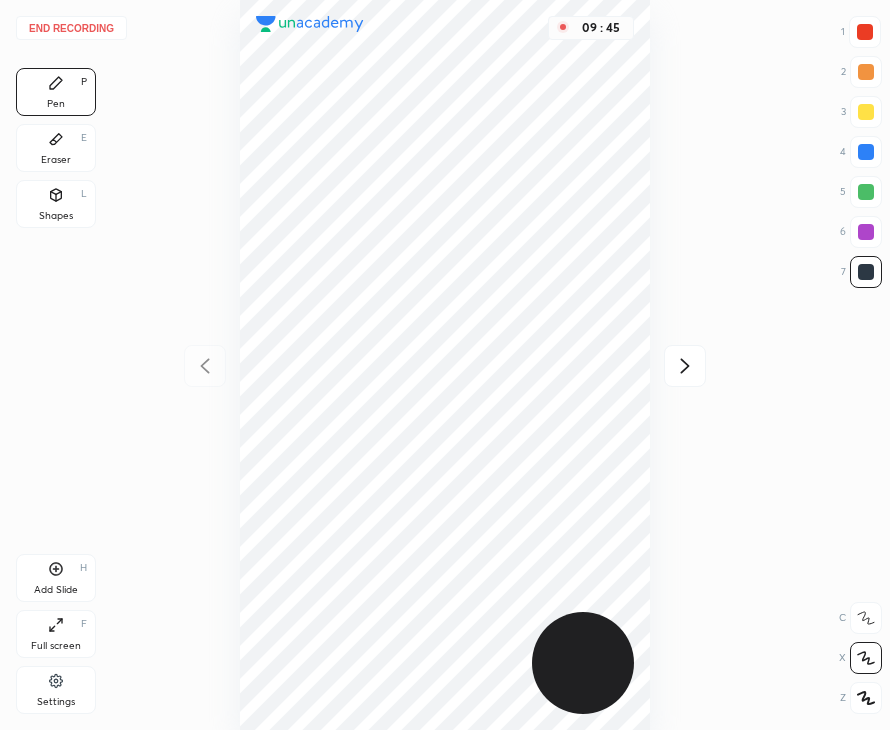 click 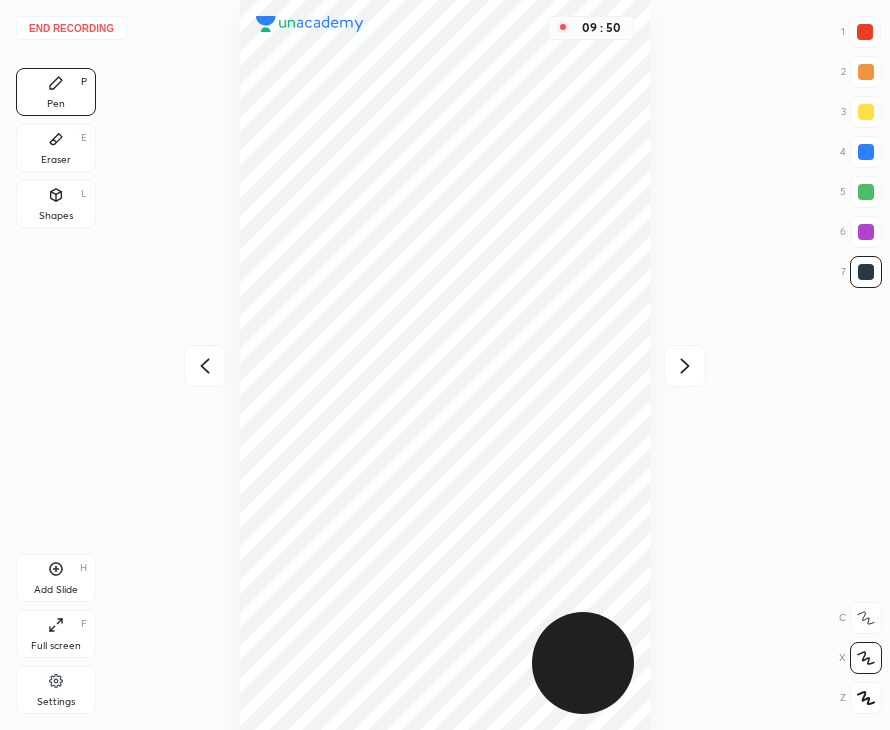 click on "End recording" at bounding box center [71, 28] 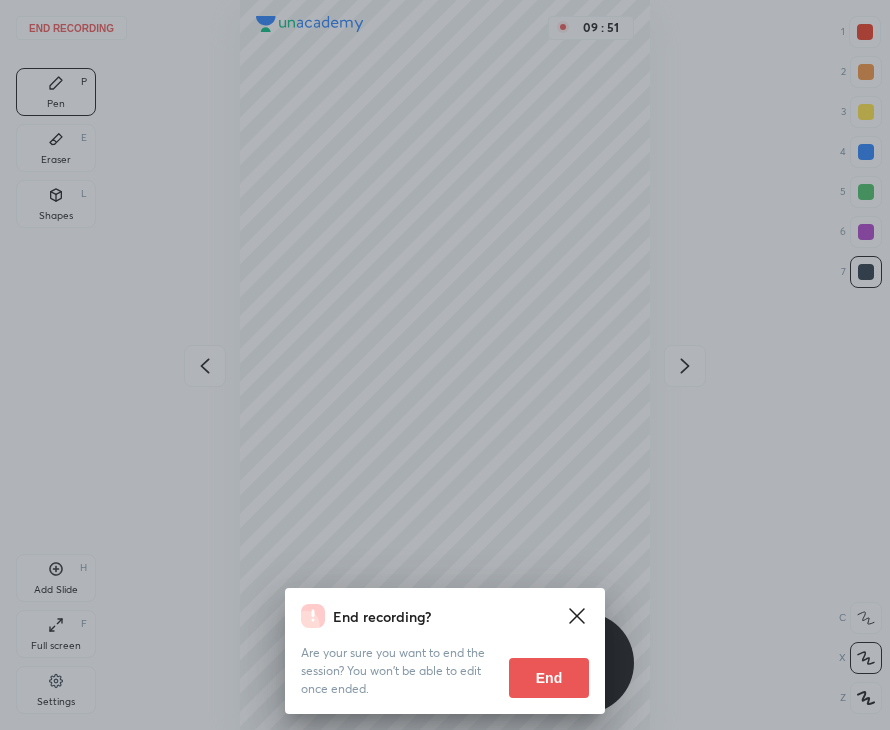 click on "End" at bounding box center (549, 678) 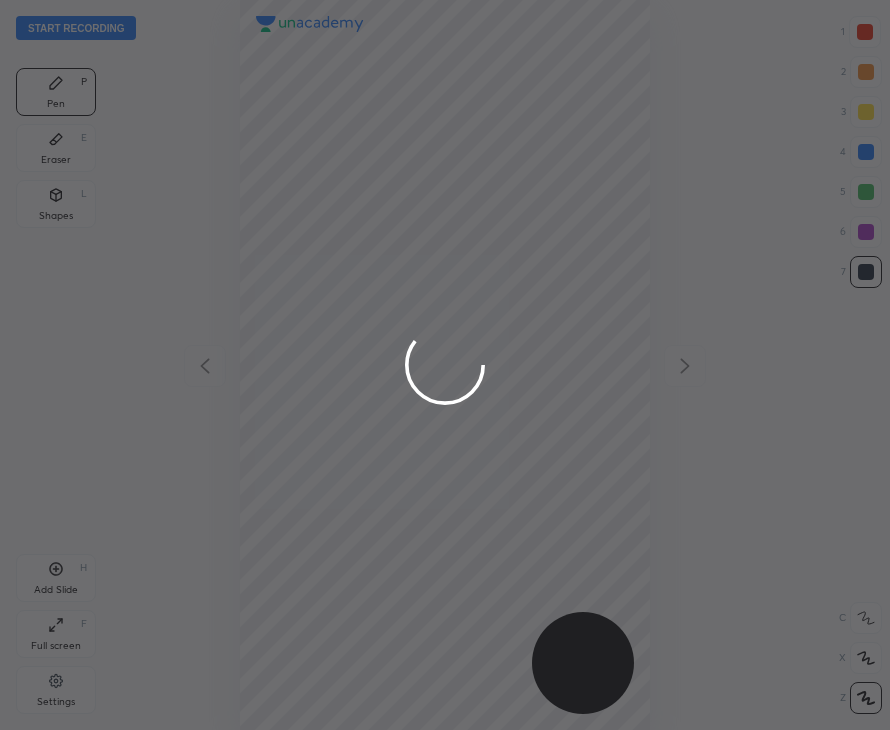 scroll, scrollTop: 99269, scrollLeft: 99429, axis: both 